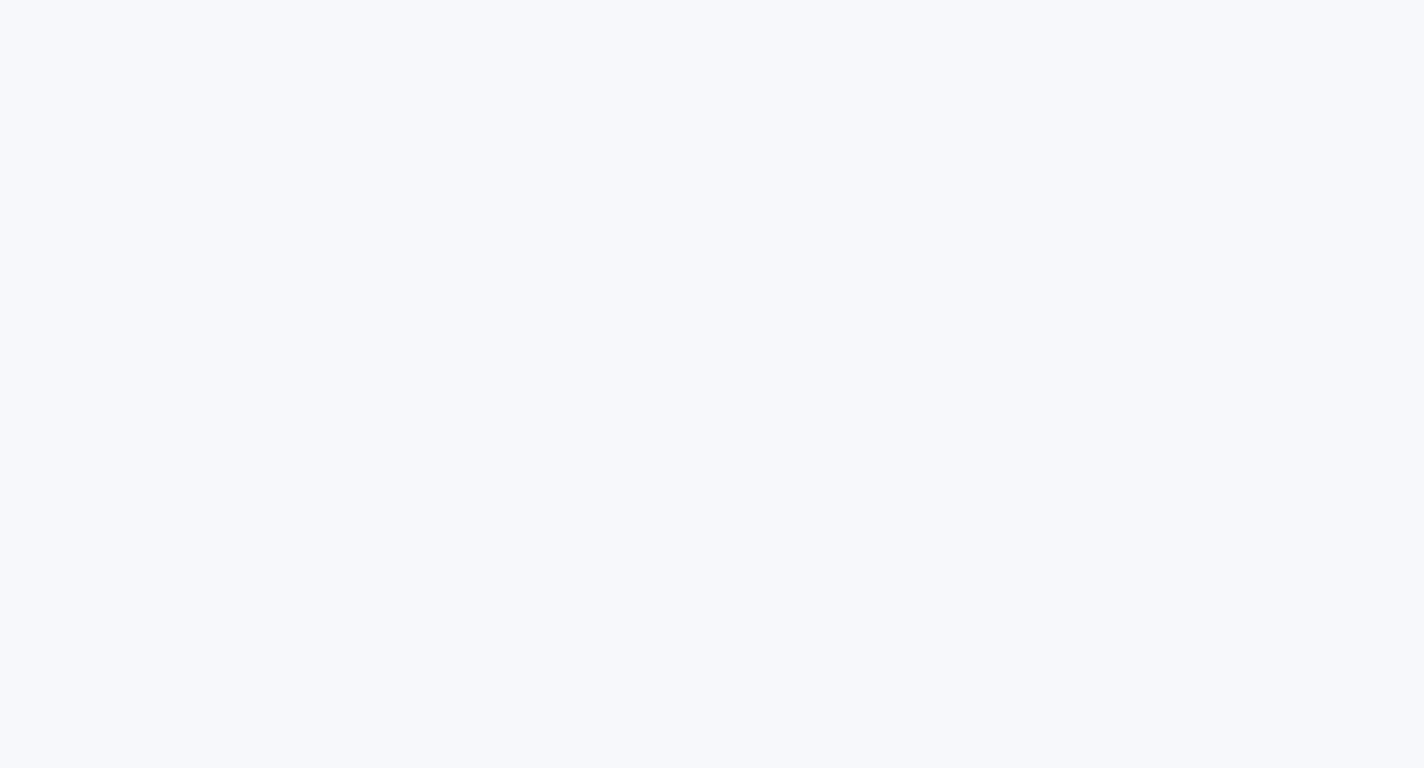 scroll, scrollTop: 0, scrollLeft: 0, axis: both 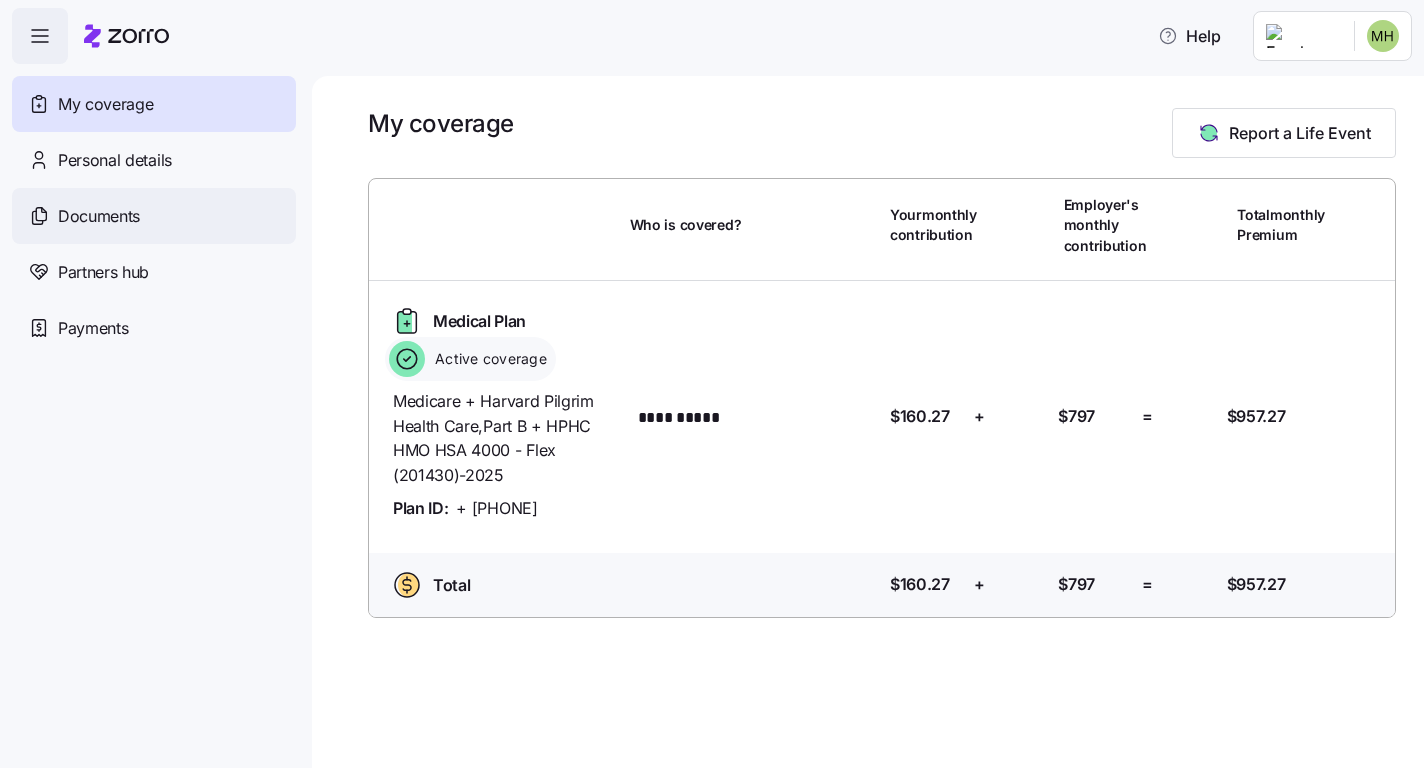 click on "Documents" at bounding box center (99, 216) 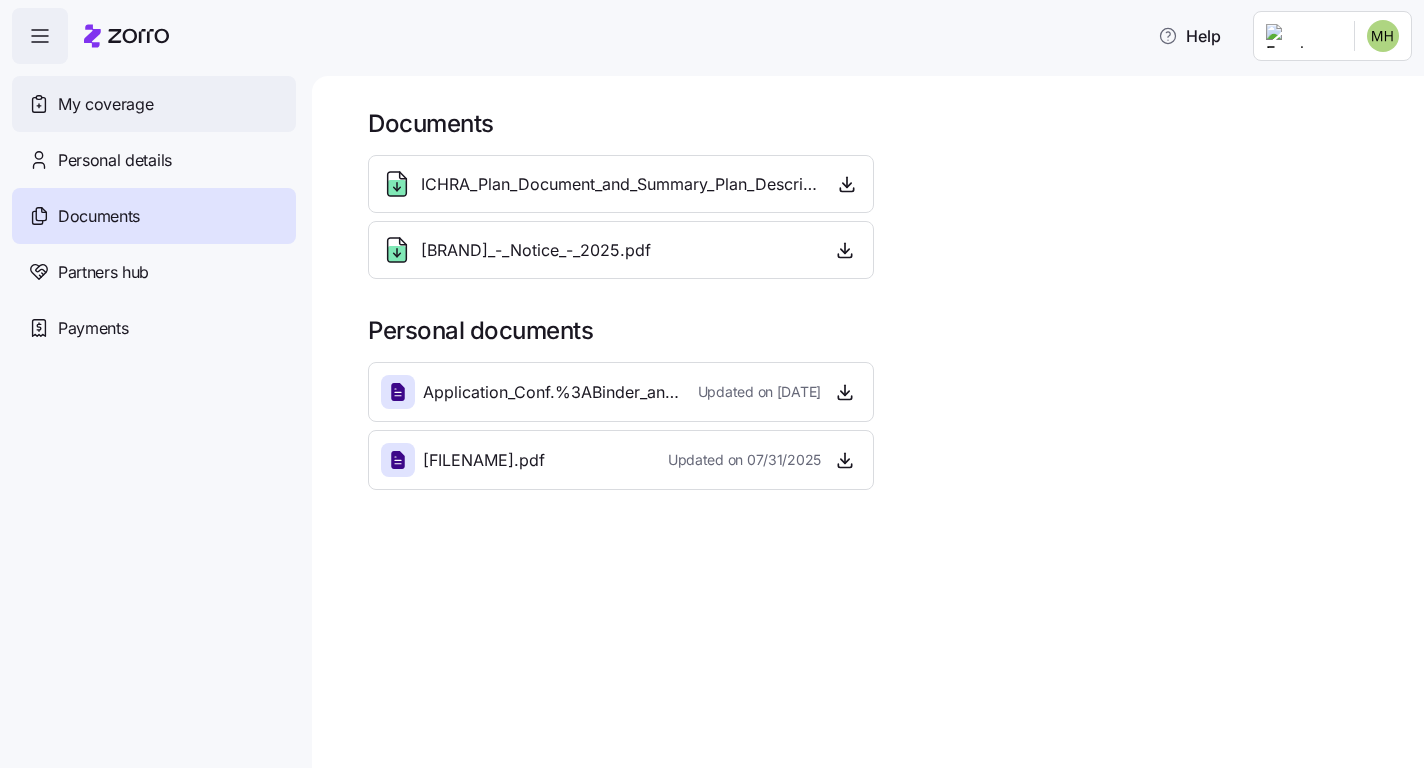 click on "My coverage" at bounding box center [105, 104] 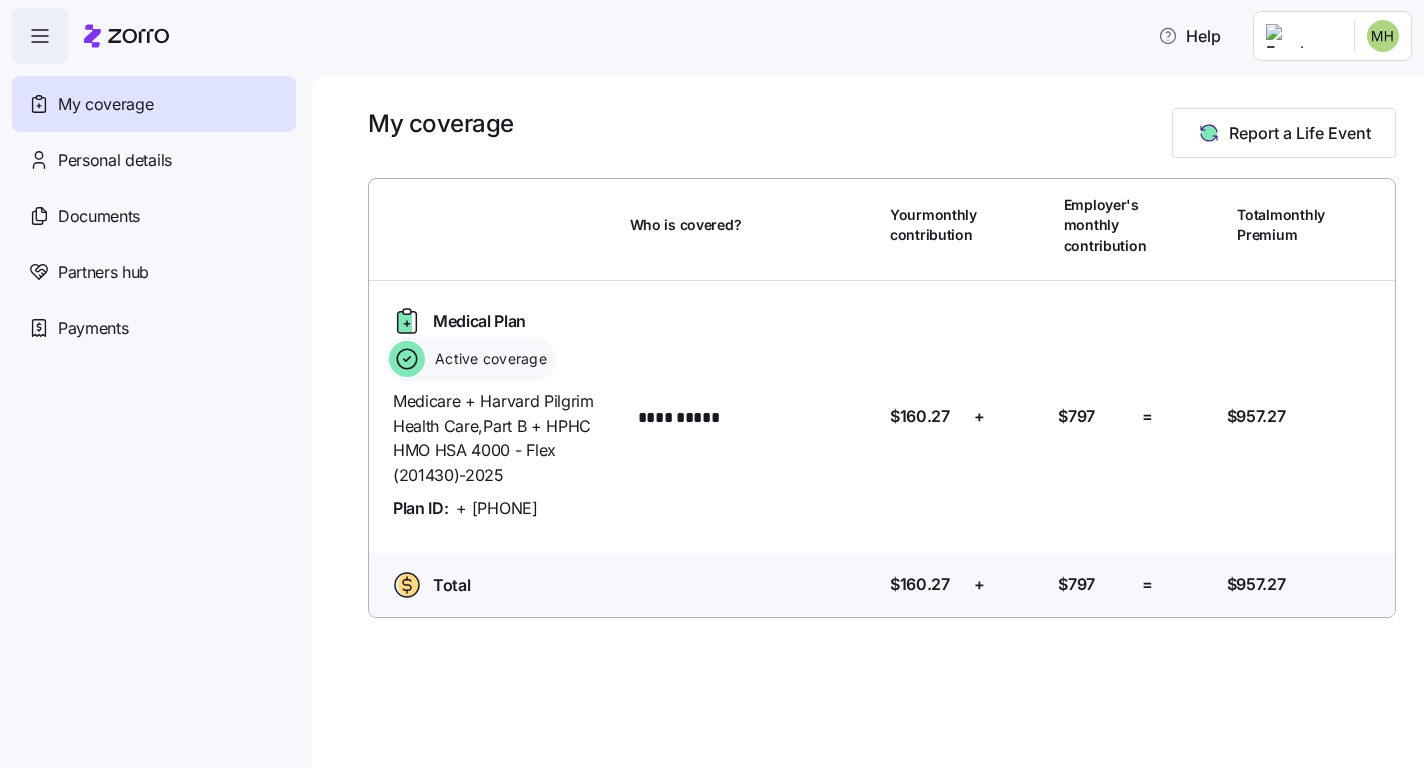 scroll, scrollTop: 0, scrollLeft: 0, axis: both 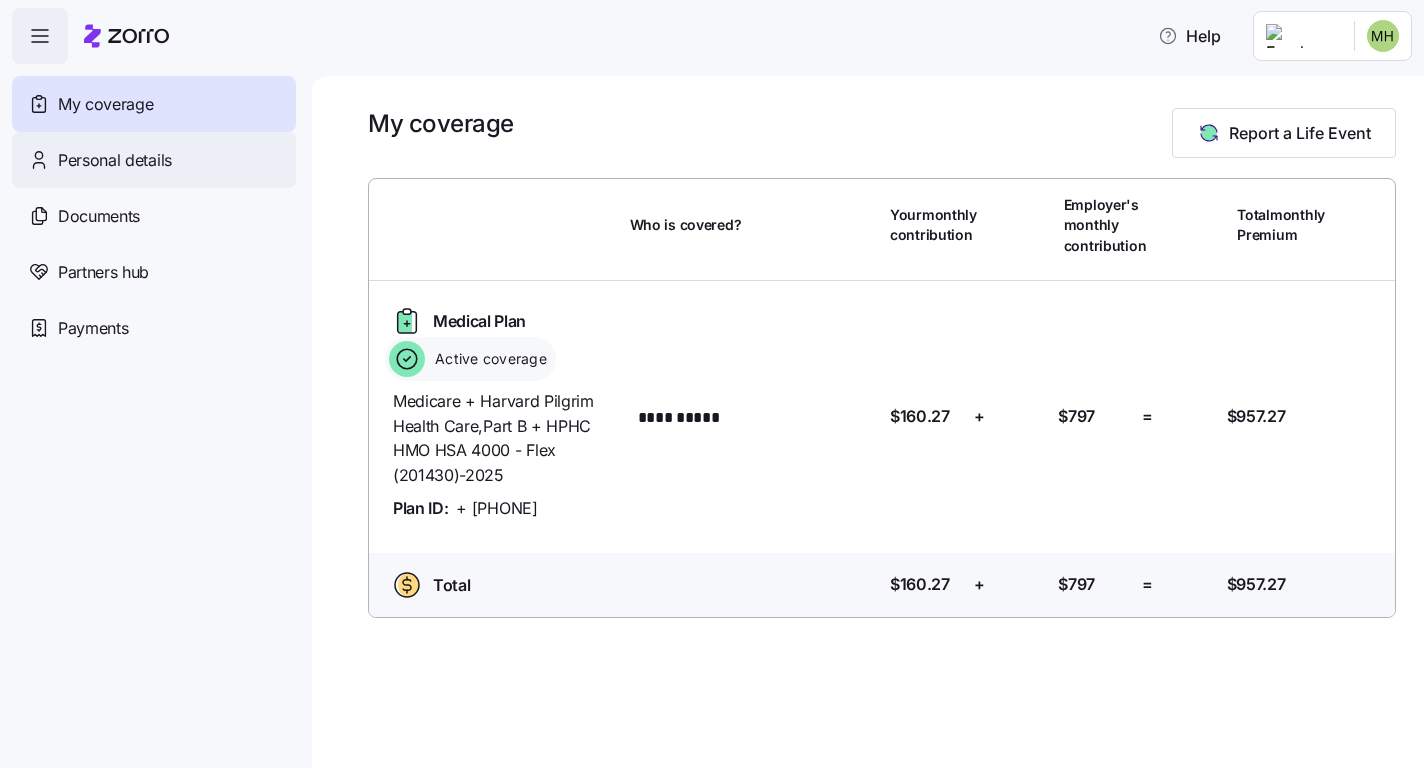 click on "Personal details" at bounding box center [115, 160] 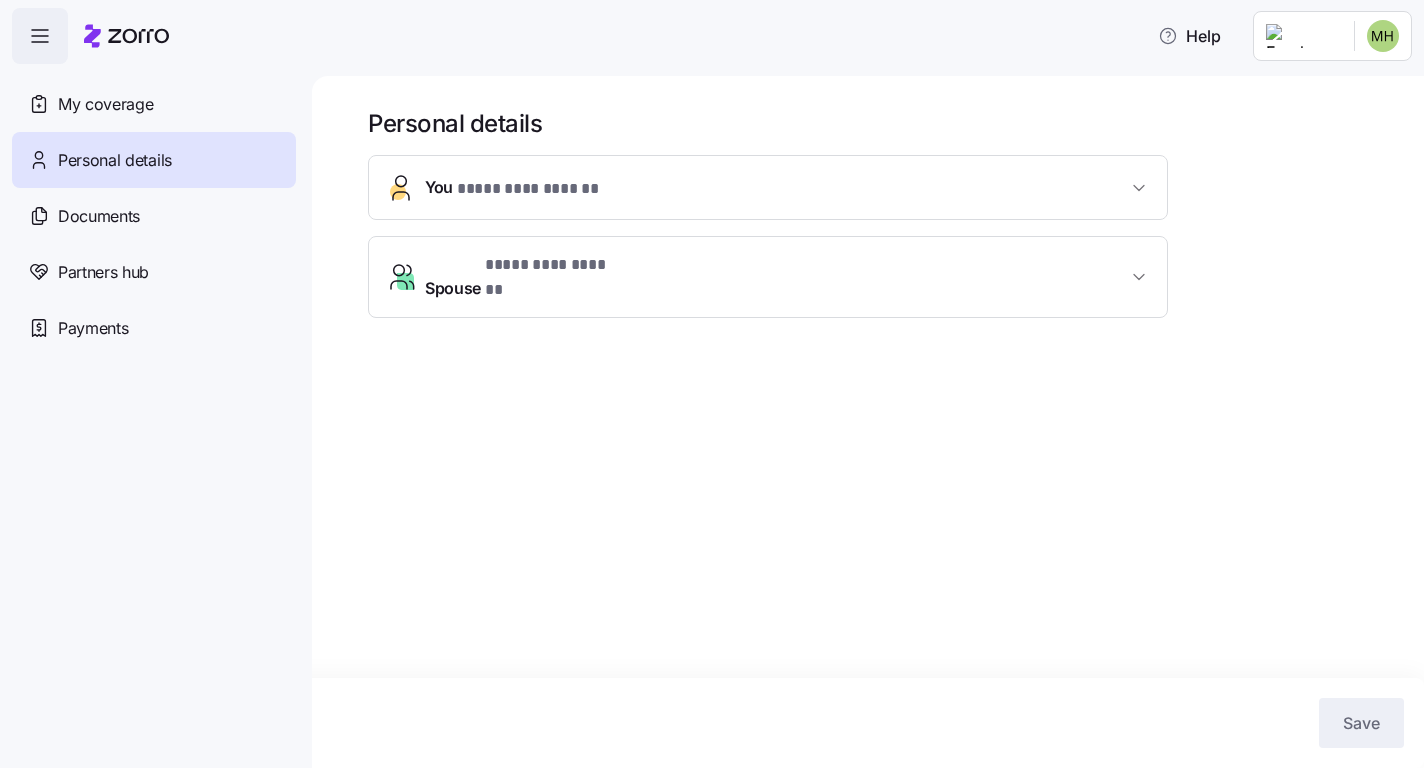 click on "**********" at bounding box center [551, 265] 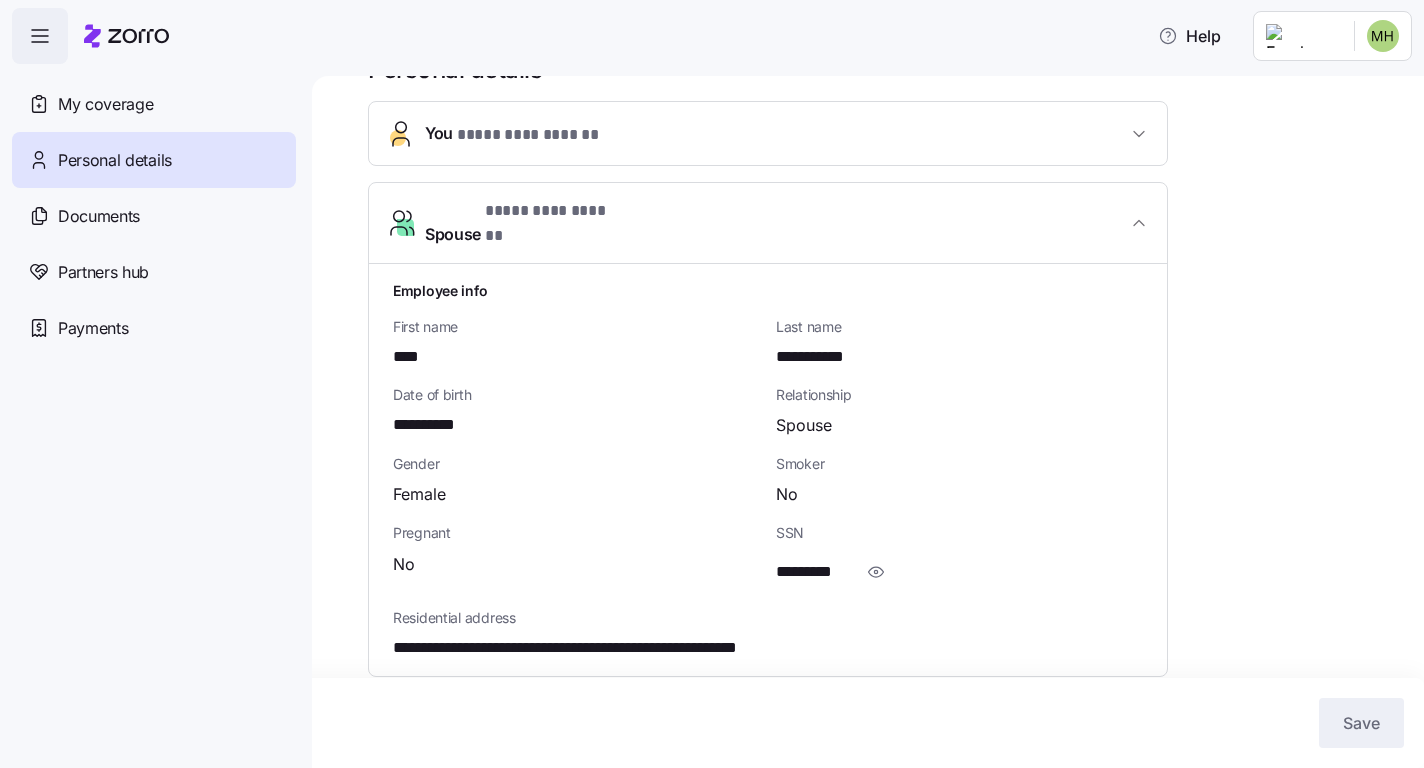 scroll, scrollTop: 49, scrollLeft: 0, axis: vertical 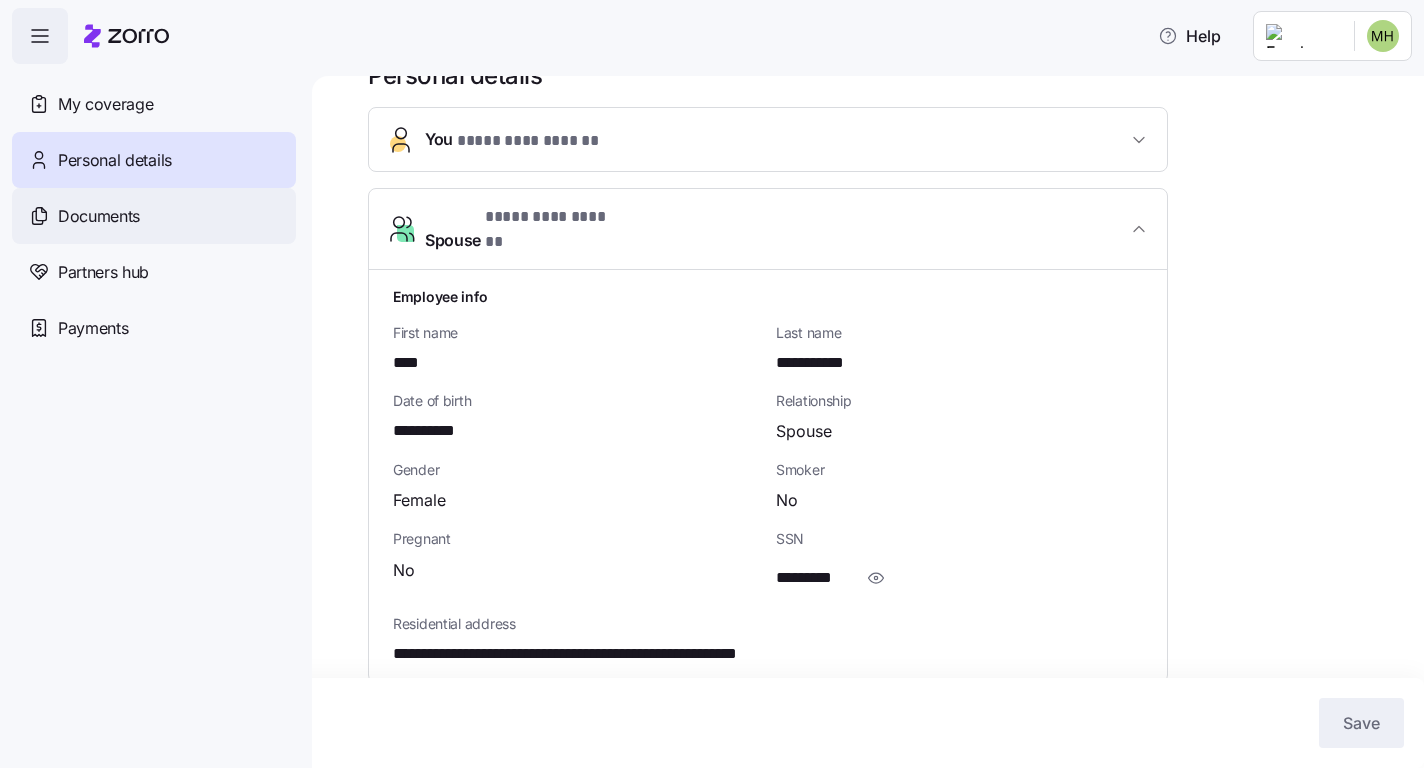 click on "Documents" at bounding box center (154, 216) 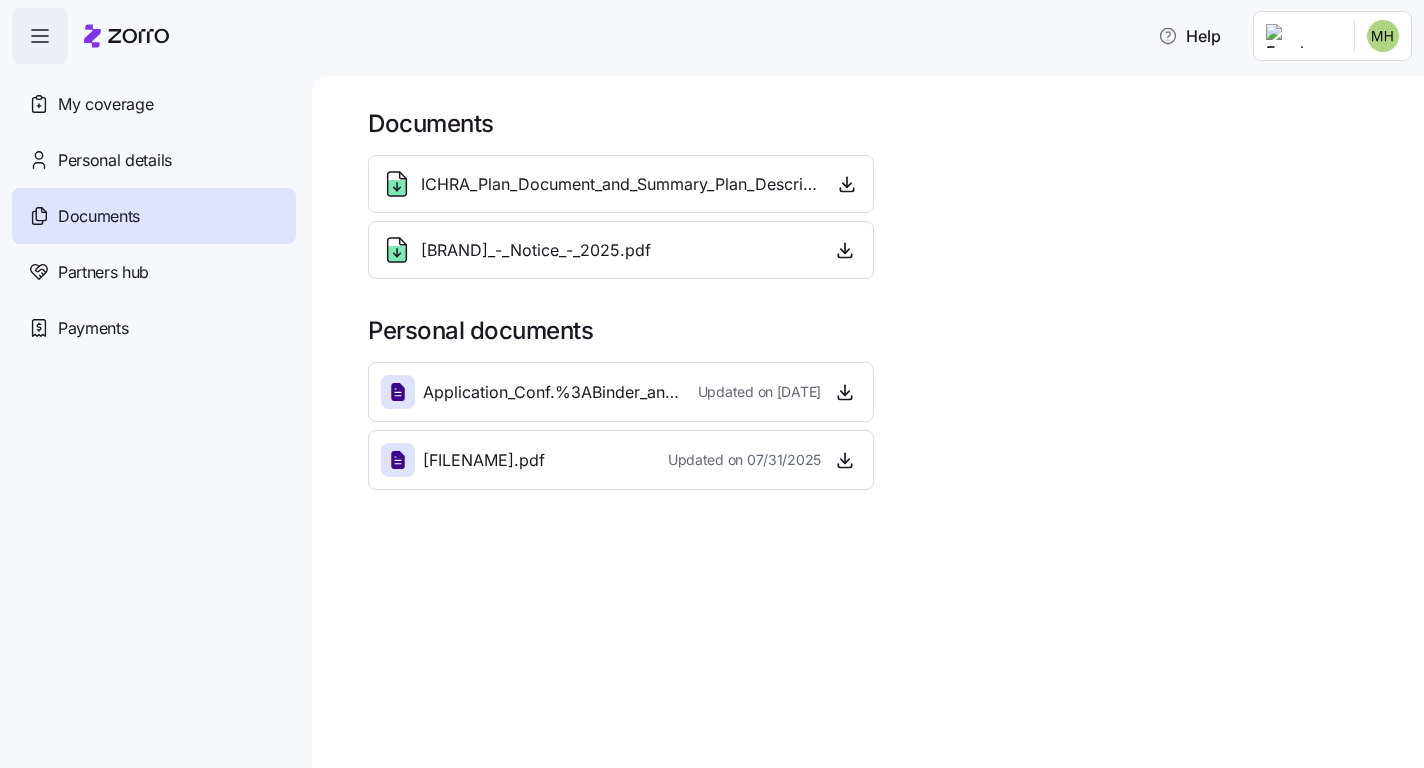 click on "Application_Conf.%3ABinder_and_AutoPay_Conf._[PERSON].png" at bounding box center [552, 392] 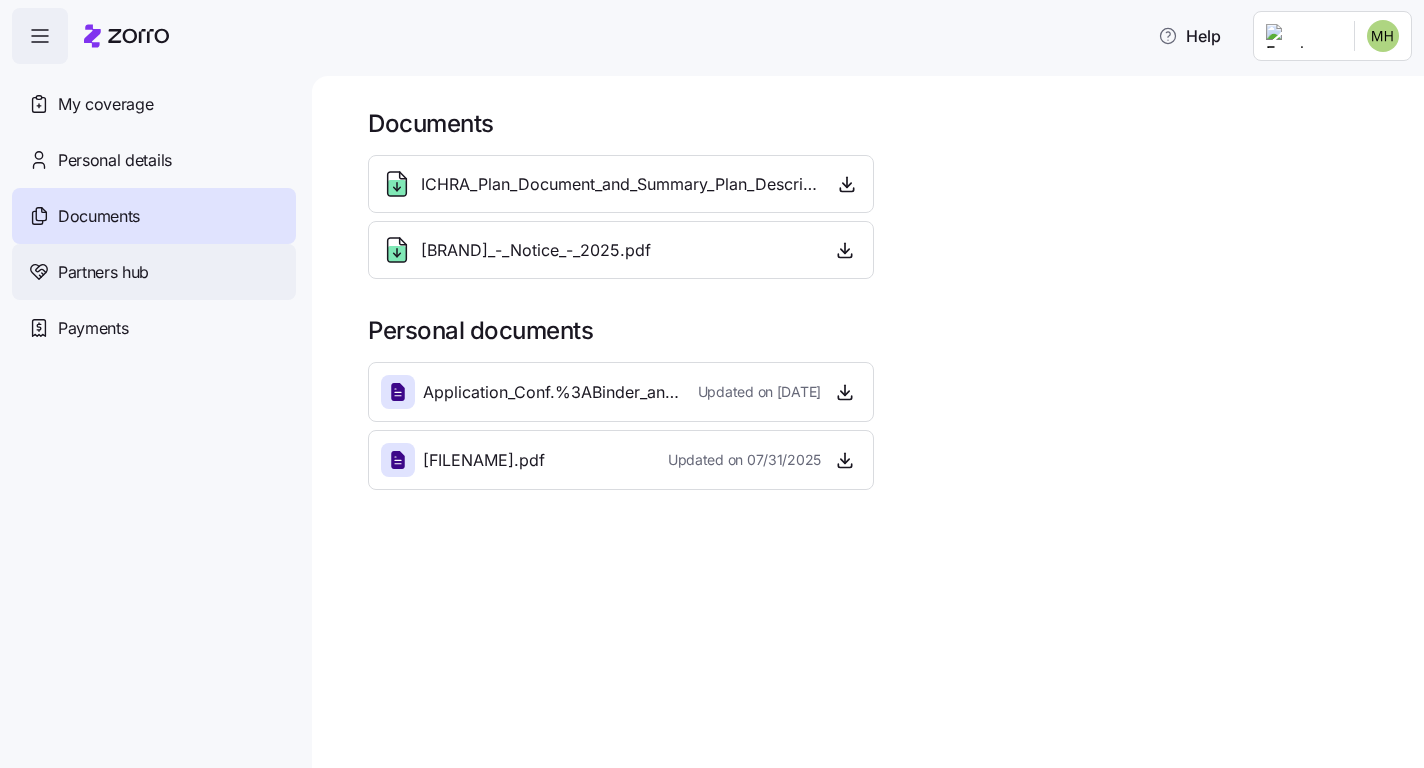 click on "Partners hub" at bounding box center (103, 272) 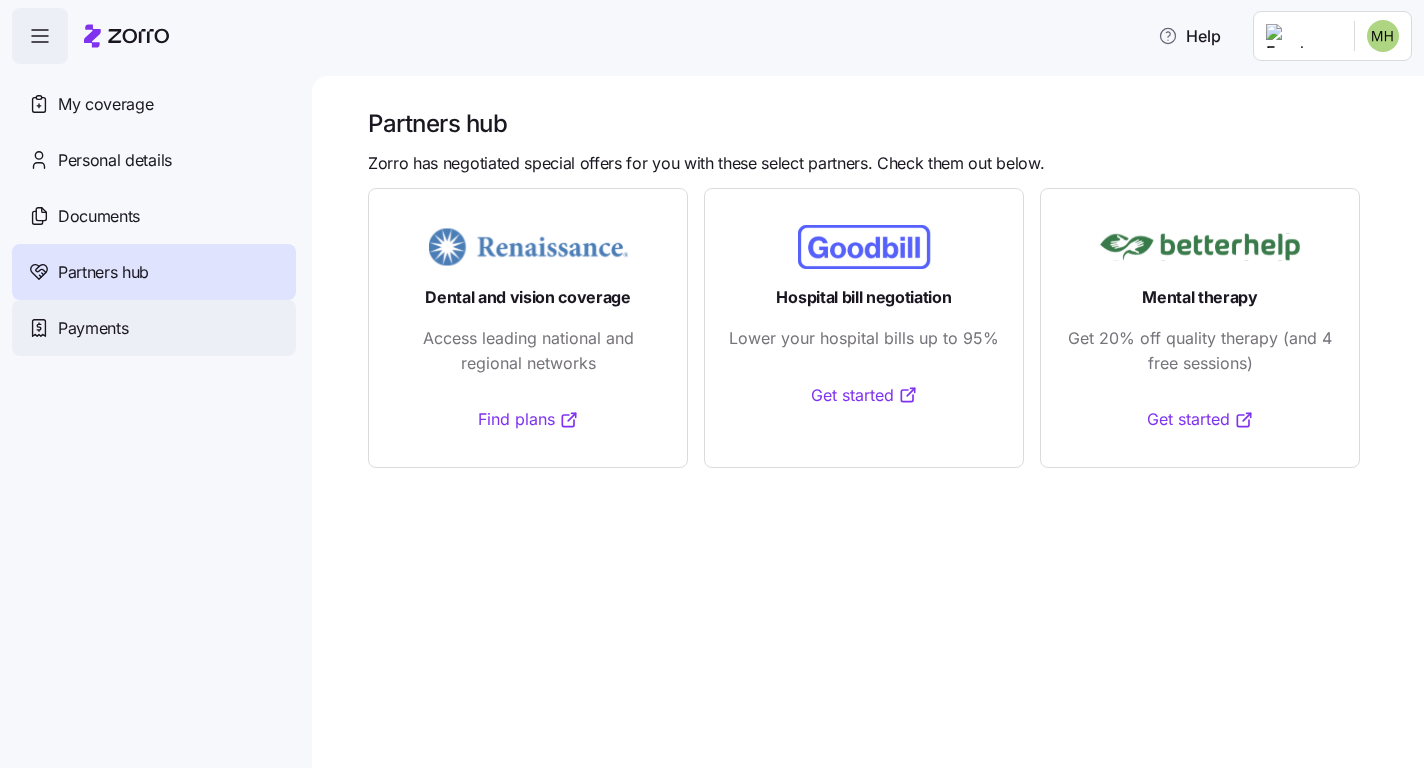 click on "Payments" at bounding box center (93, 328) 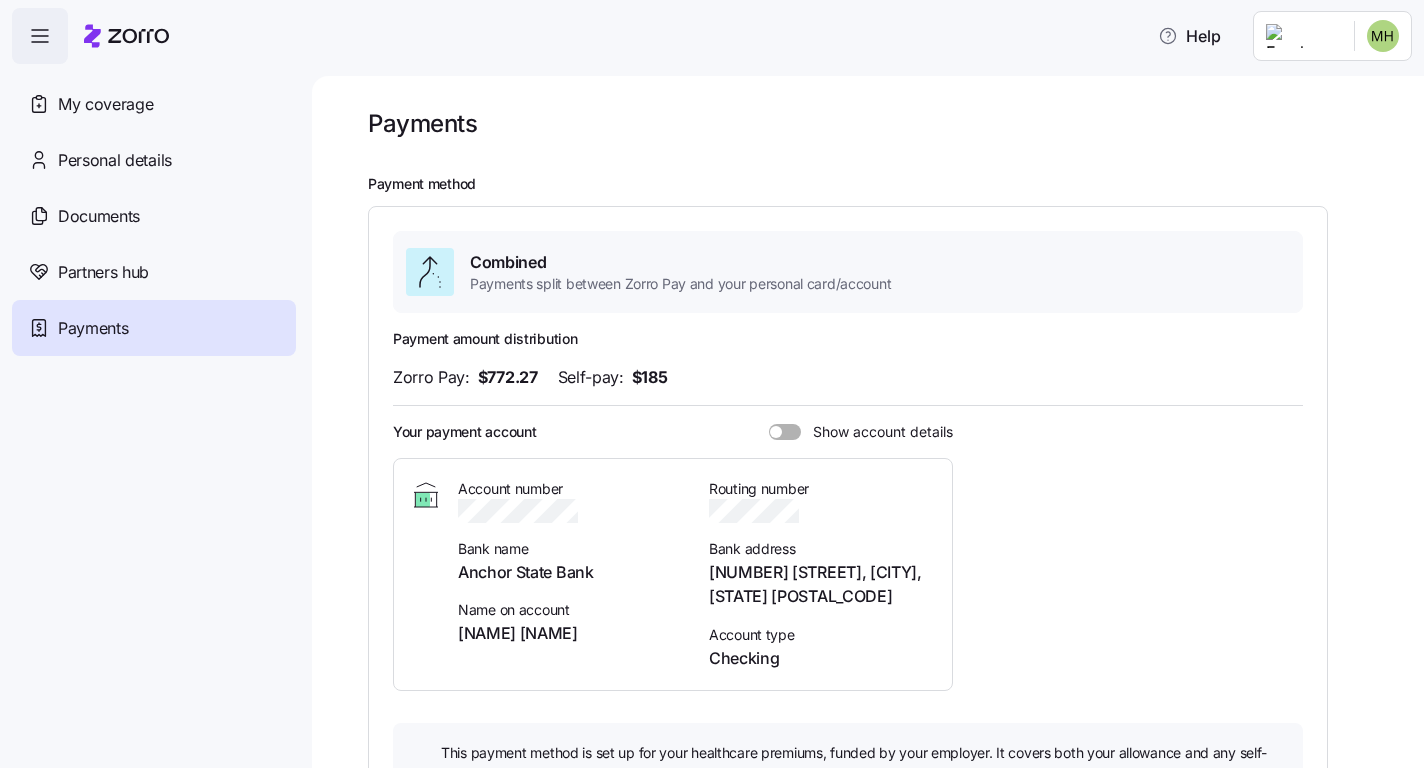 scroll, scrollTop: 0, scrollLeft: 0, axis: both 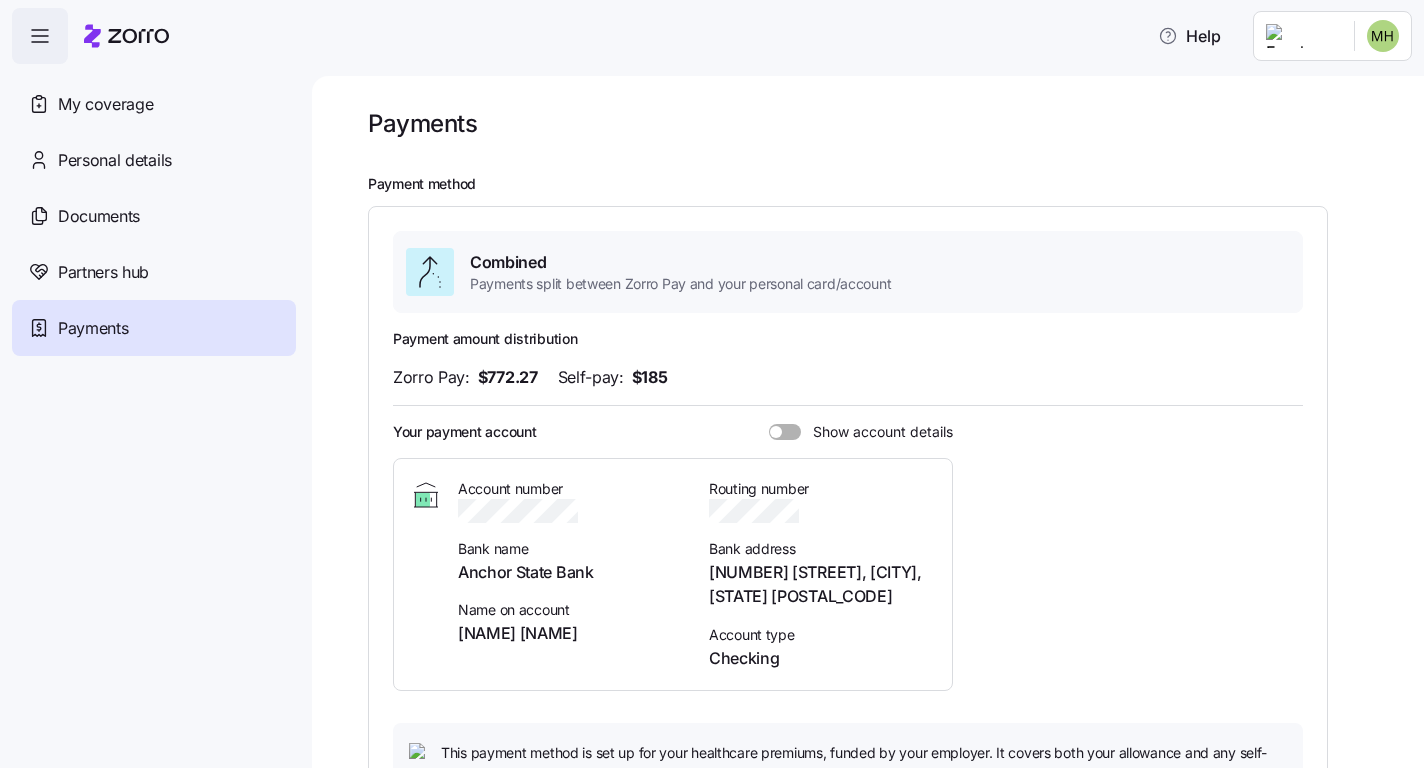 click 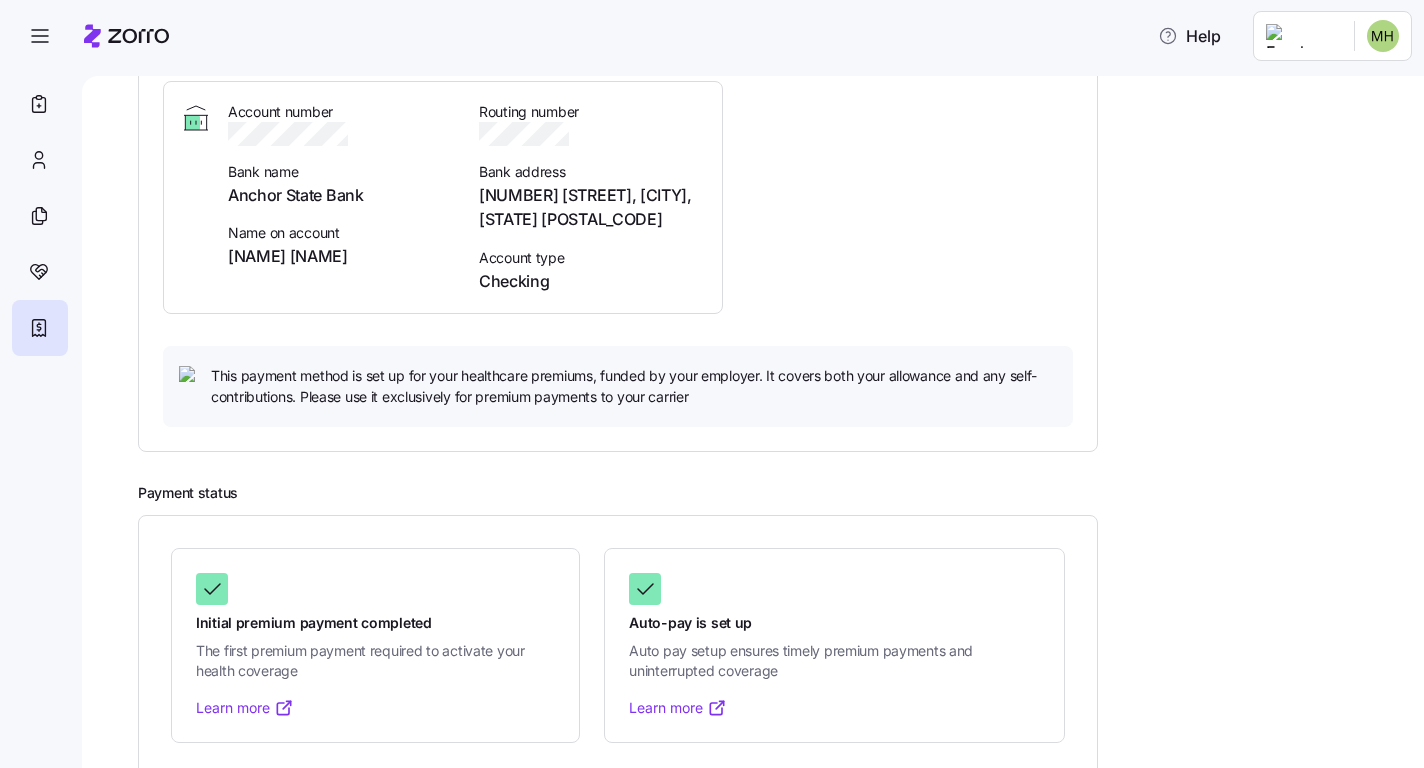 scroll, scrollTop: 376, scrollLeft: 0, axis: vertical 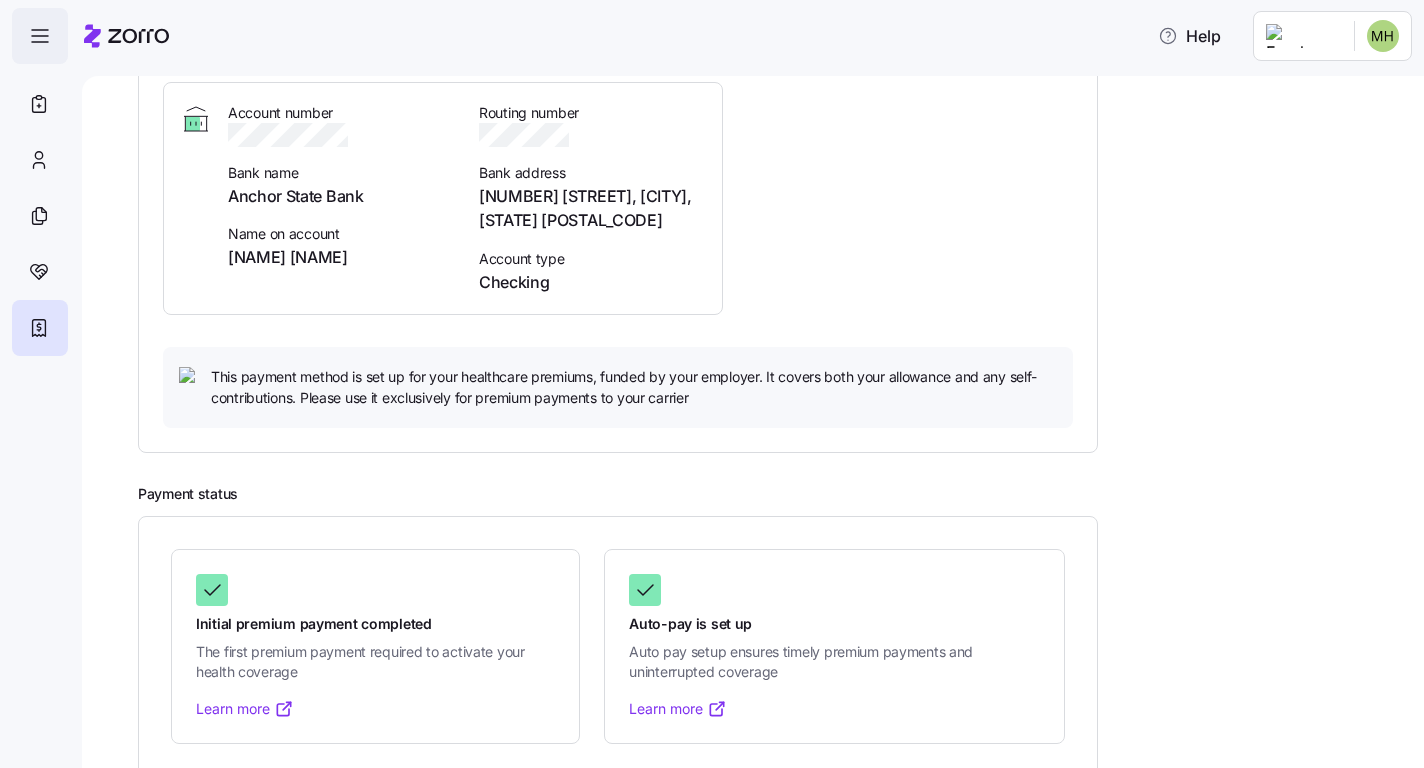 click 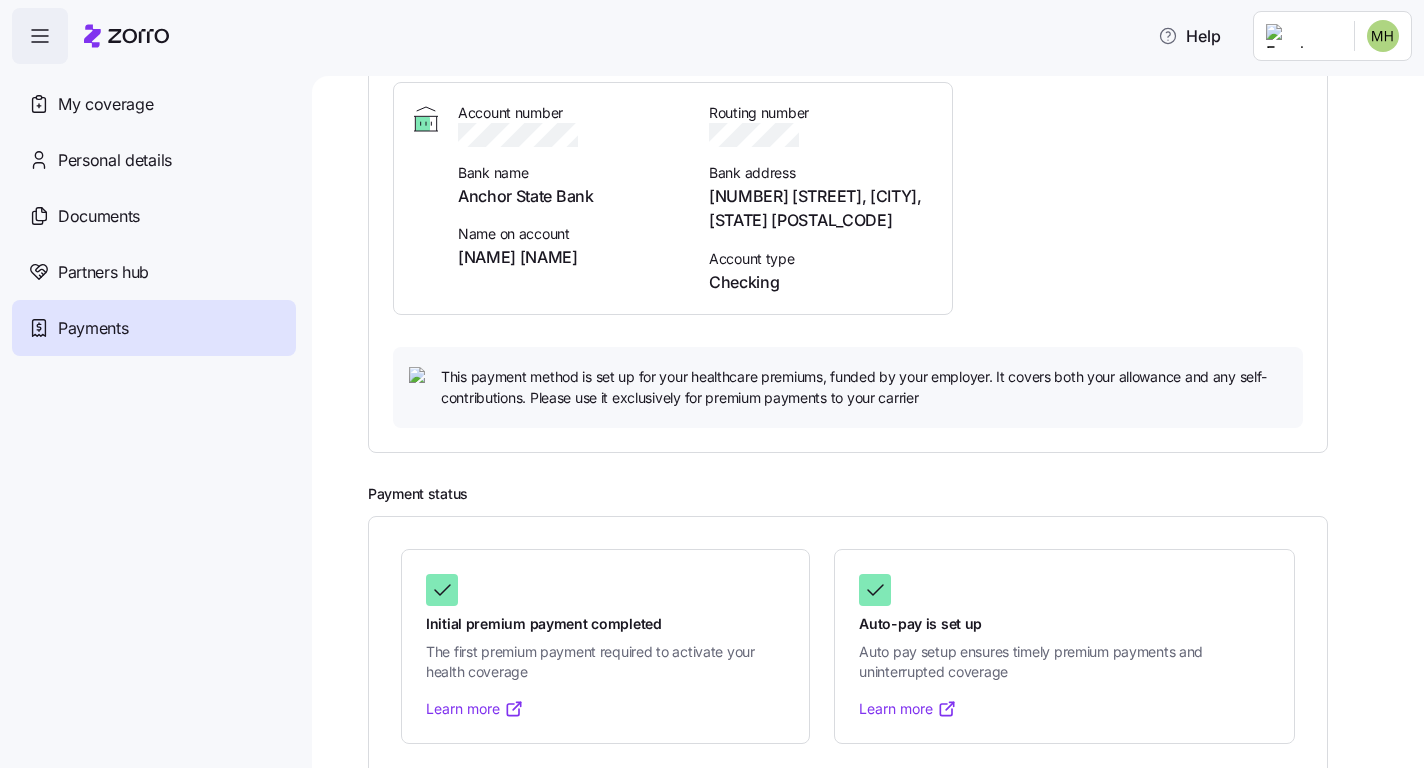 click 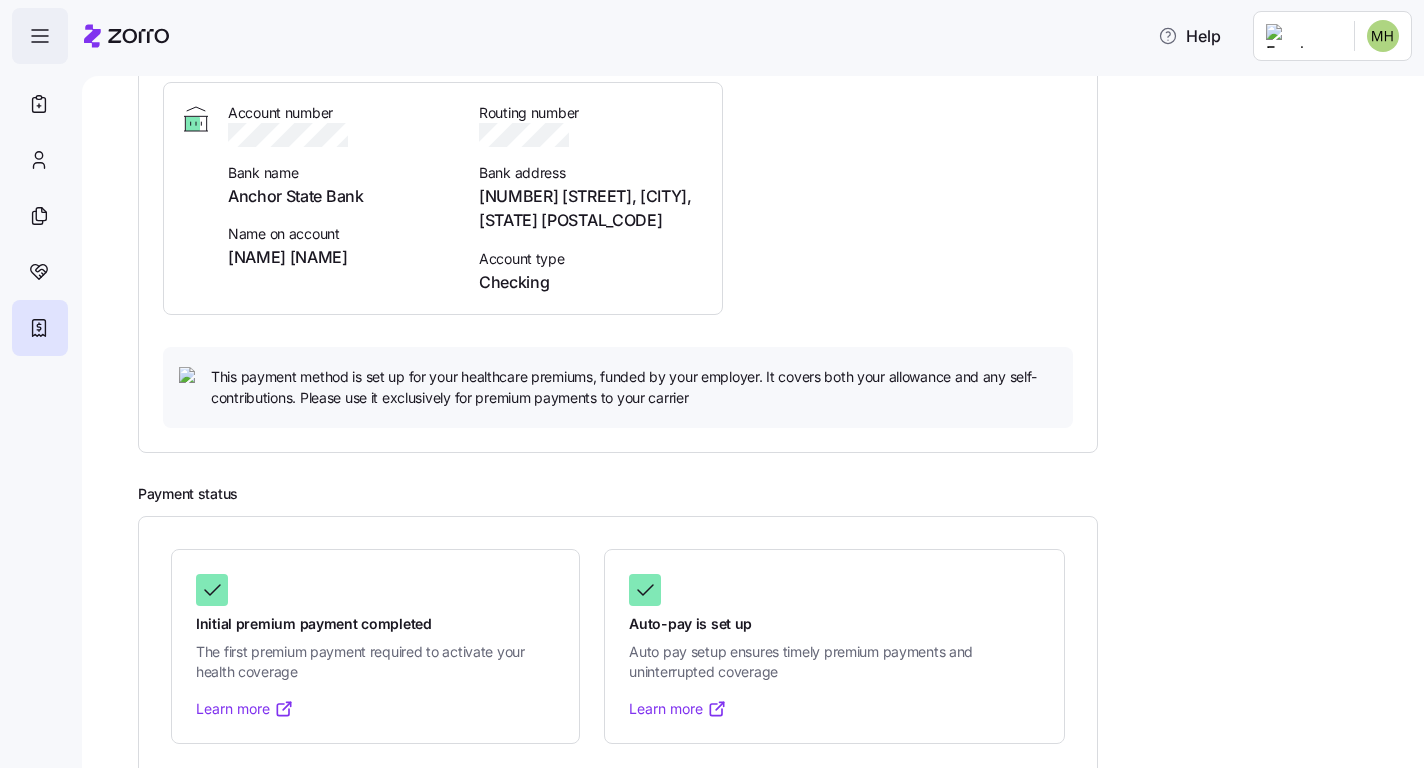 click 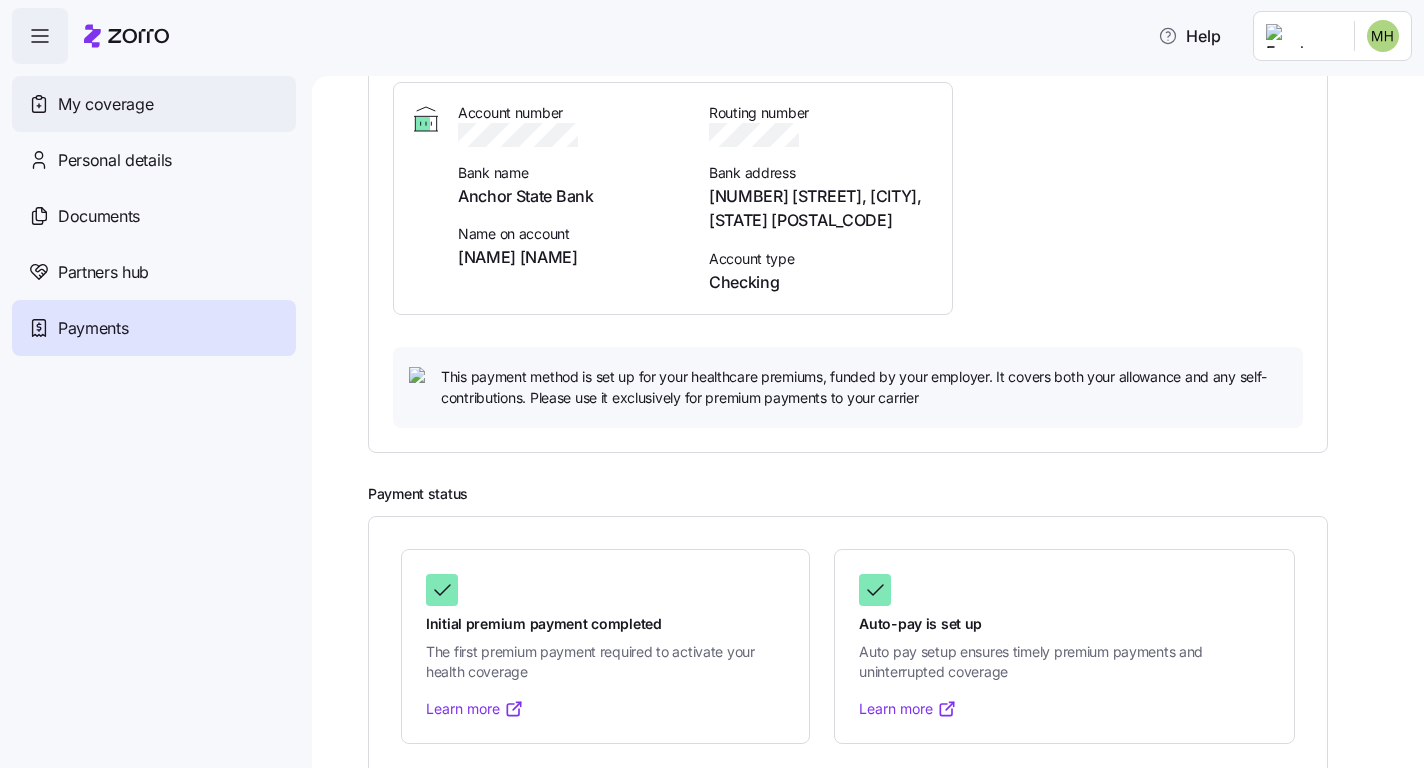 click on "My coverage" at bounding box center [154, 104] 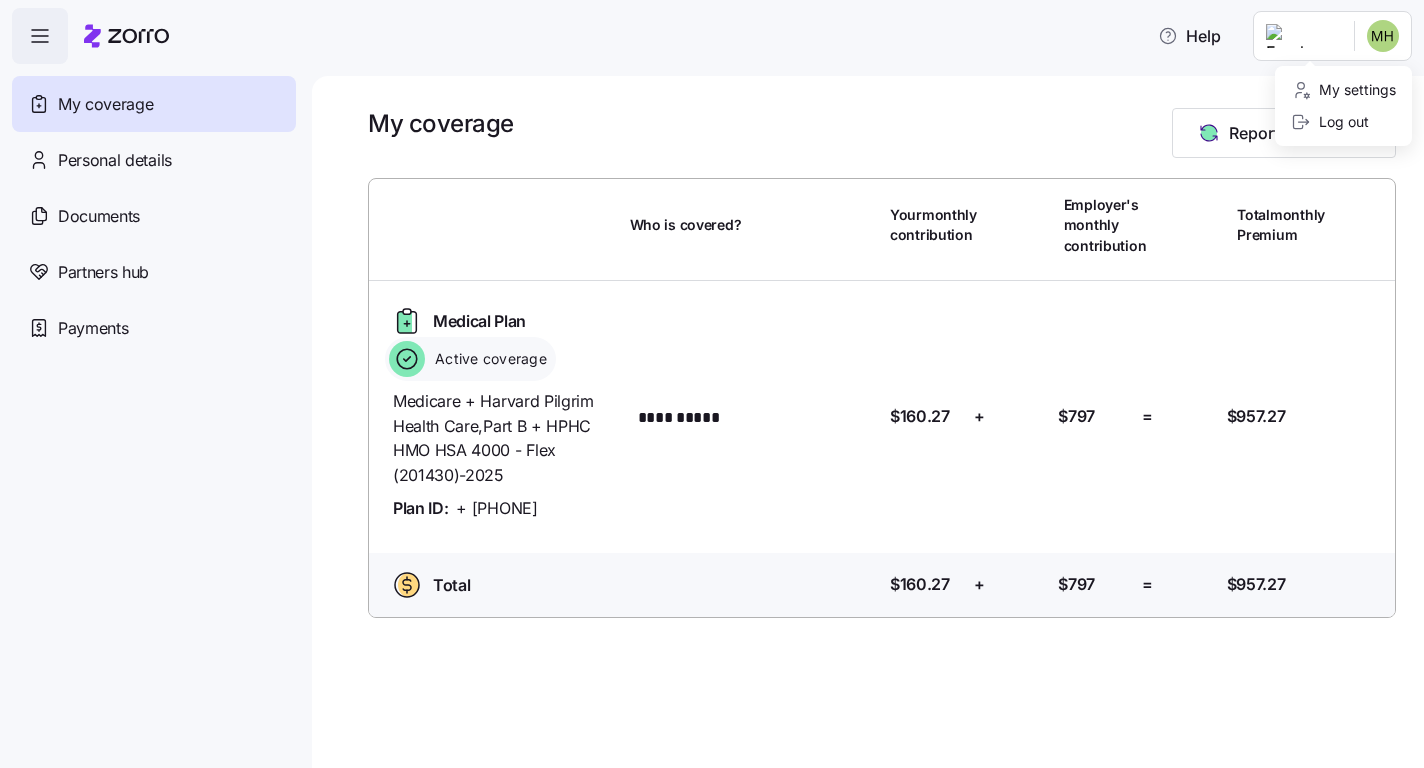 click on "**********" at bounding box center [712, 378] 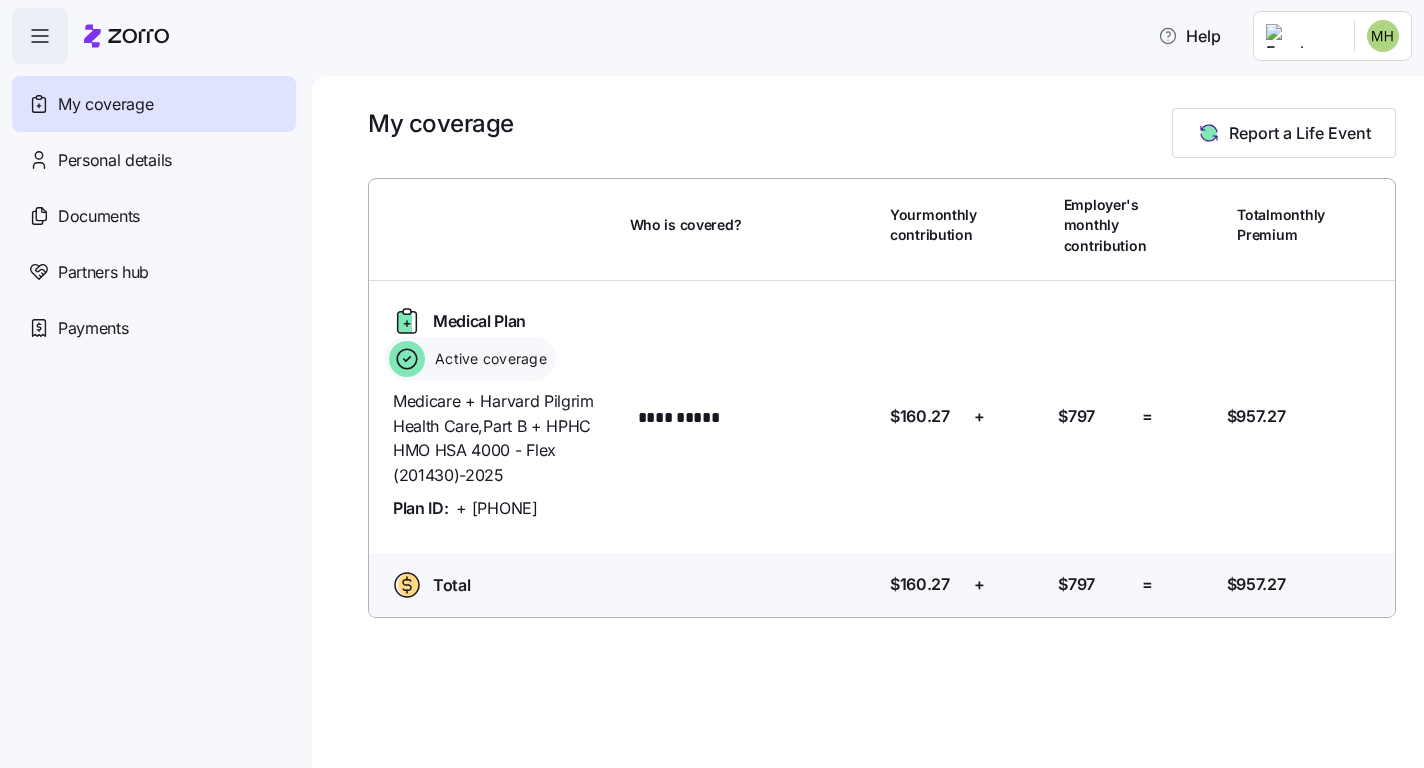 click on "**********" at bounding box center (712, 378) 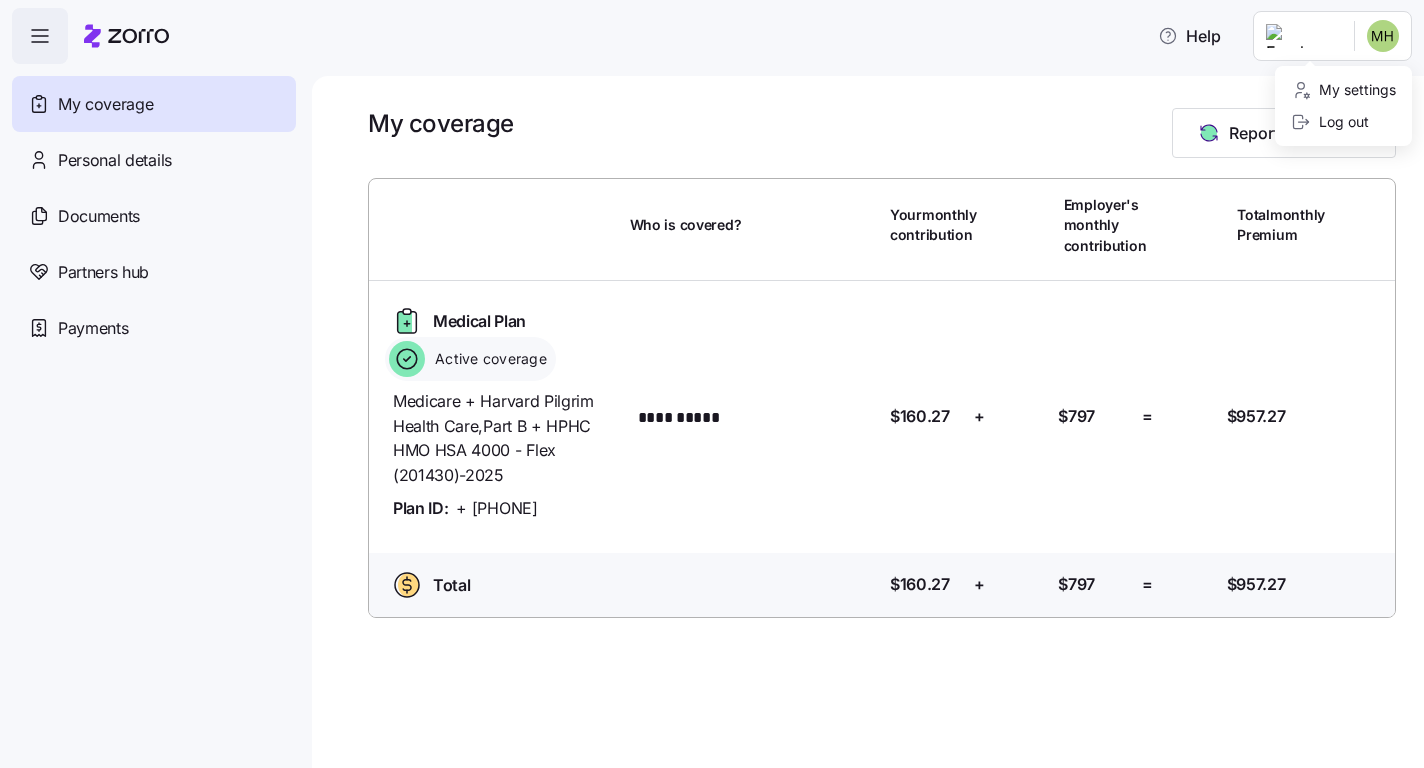 click on "**********" at bounding box center [712, 378] 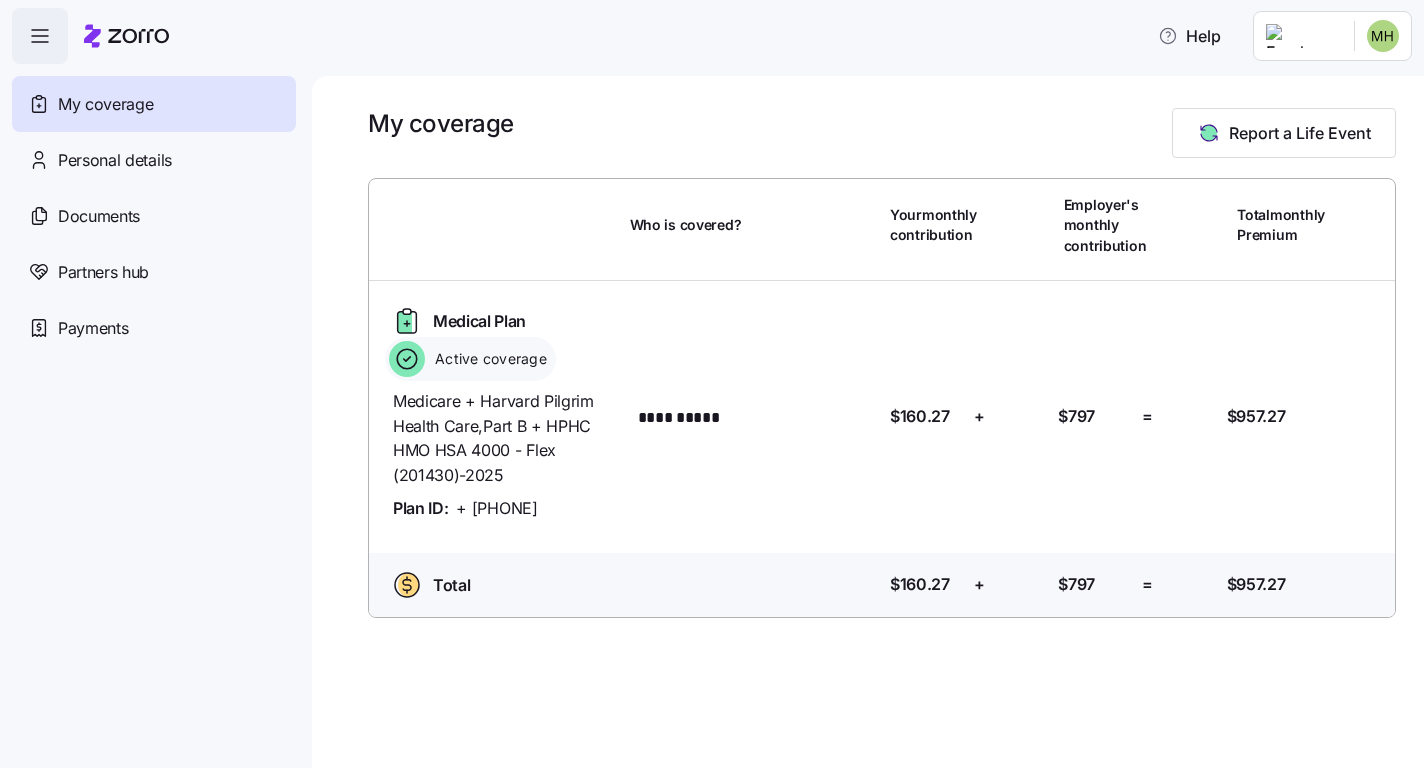 click on "**********" at bounding box center [712, 378] 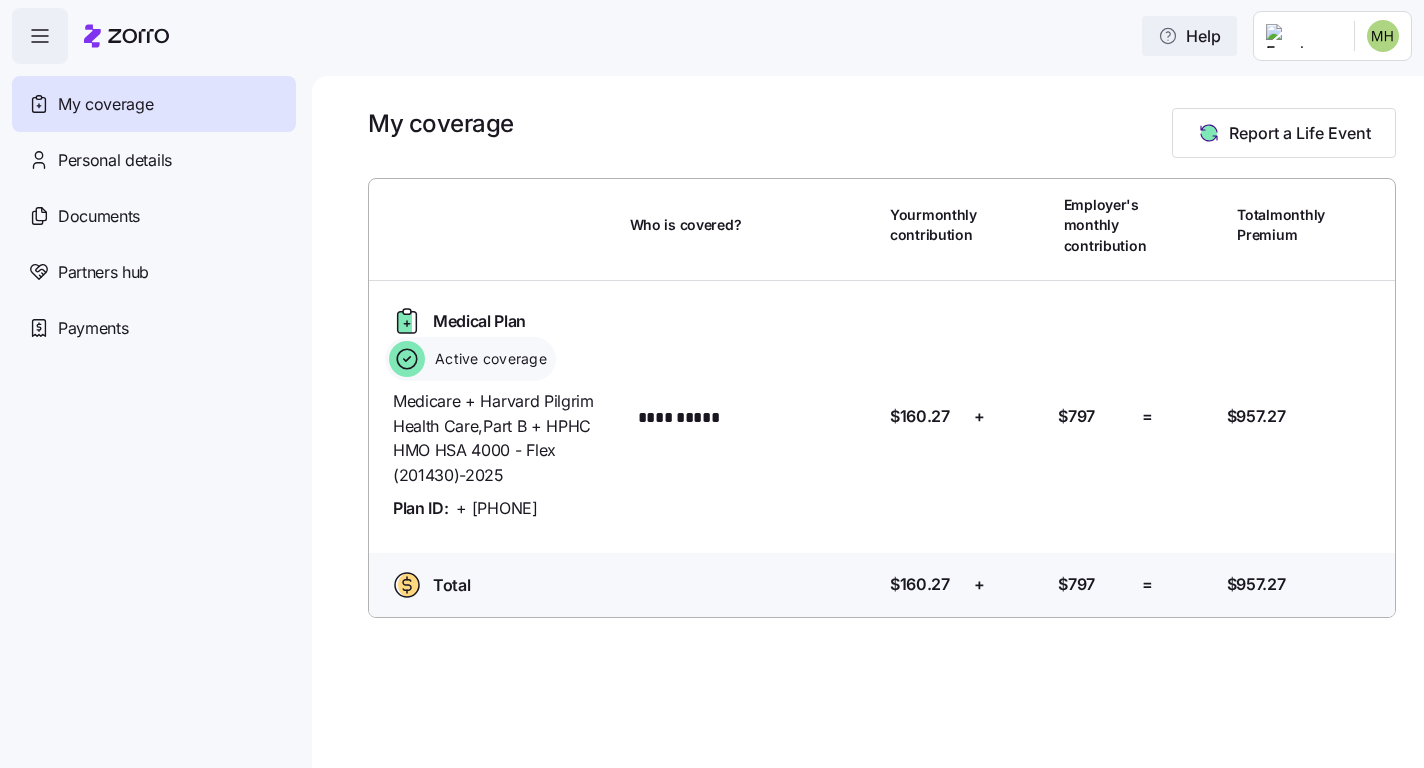click on "Help" at bounding box center (1189, 36) 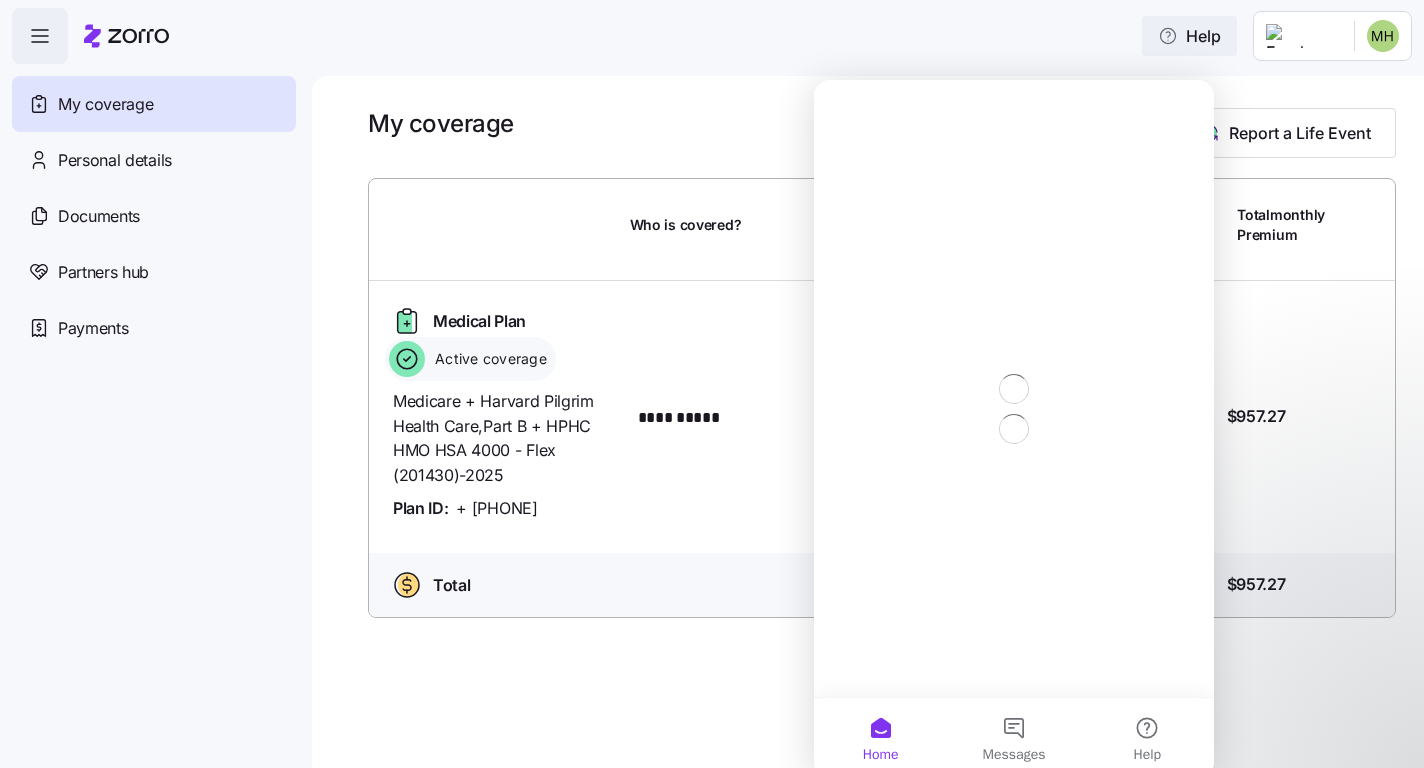 scroll, scrollTop: 0, scrollLeft: 0, axis: both 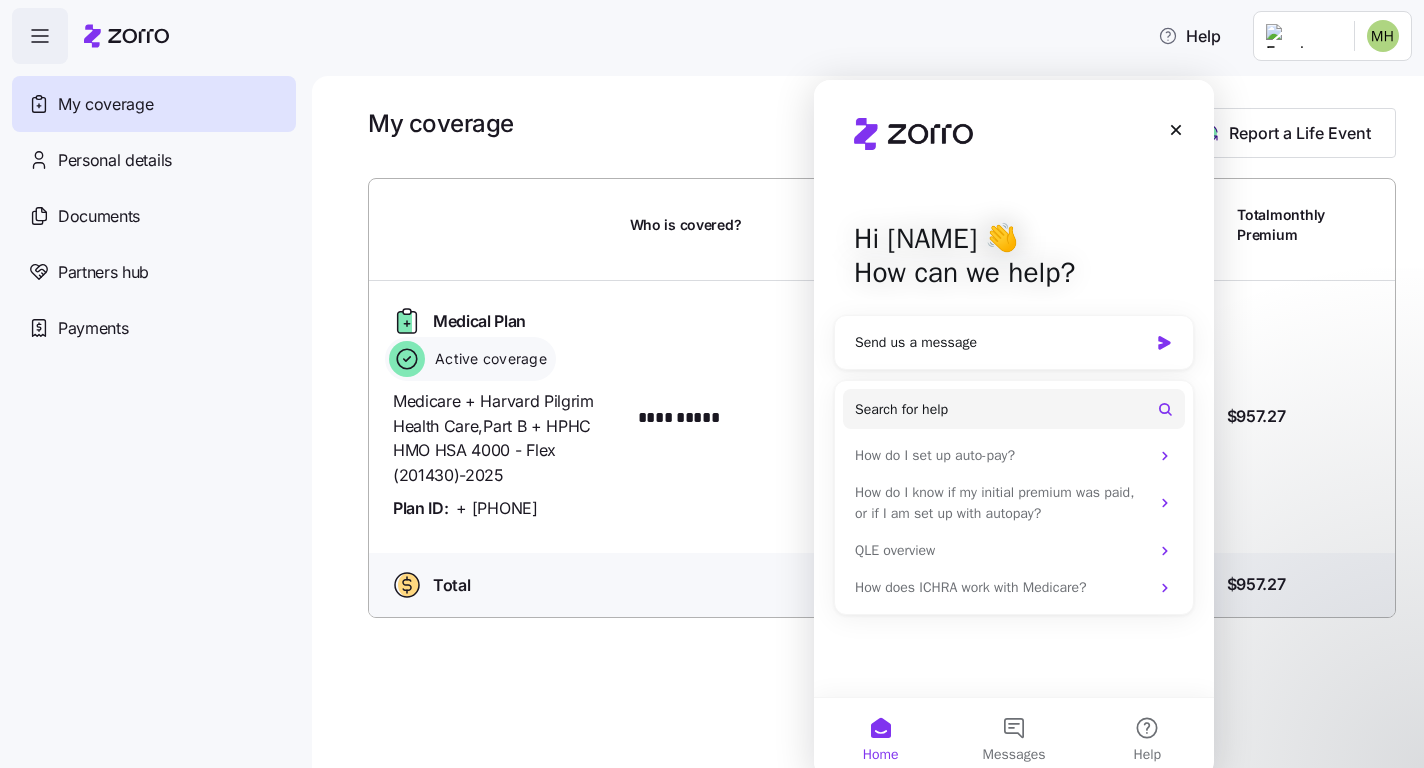 click on "Who is covered?" at bounding box center [752, 225] 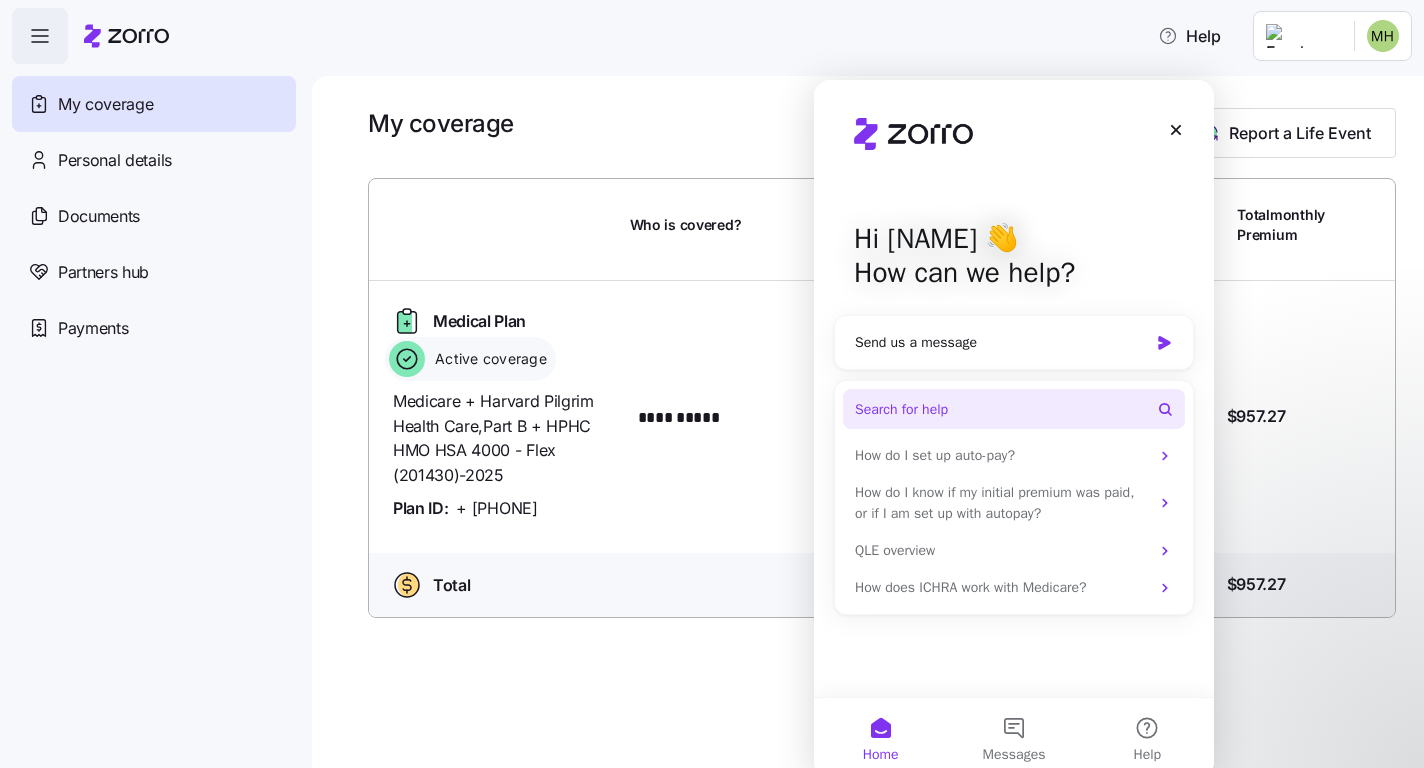 scroll, scrollTop: 0, scrollLeft: 0, axis: both 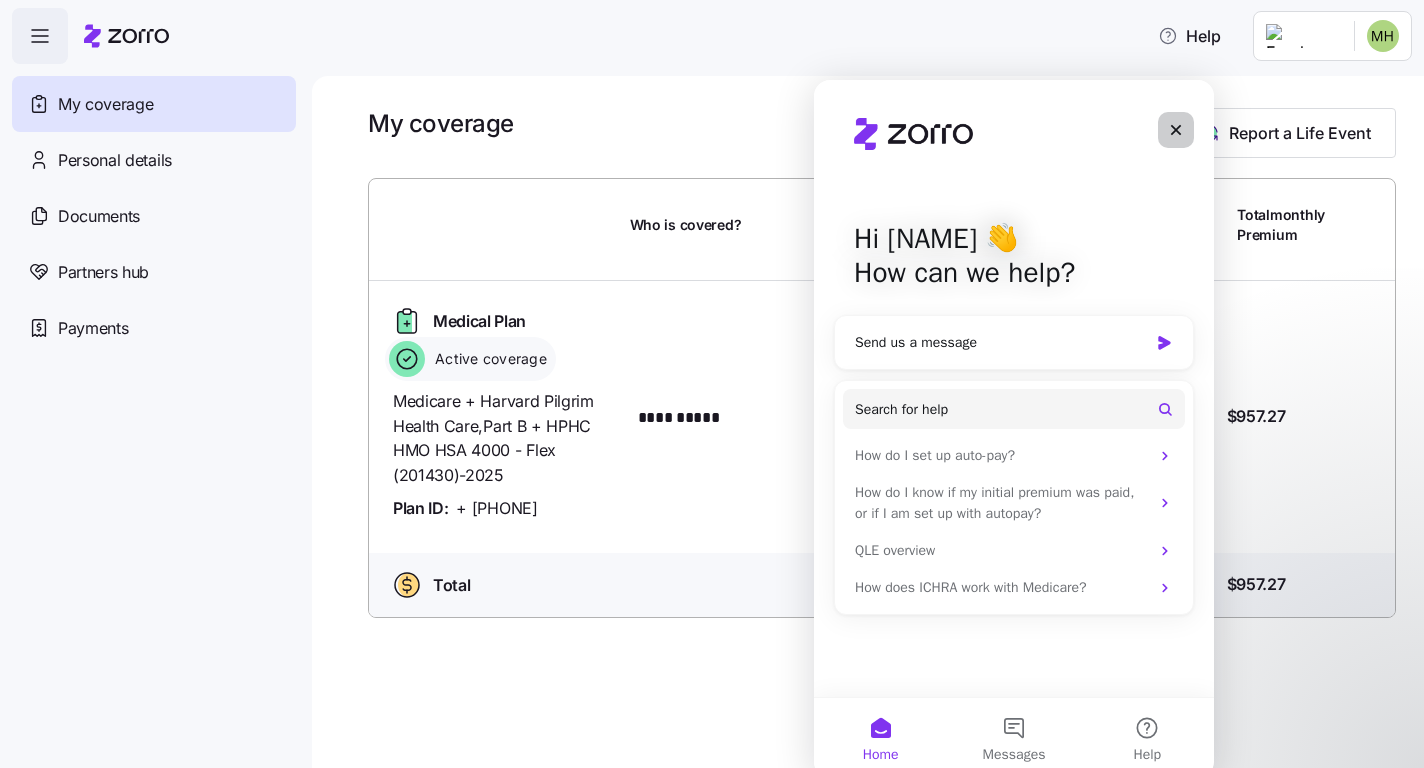 click 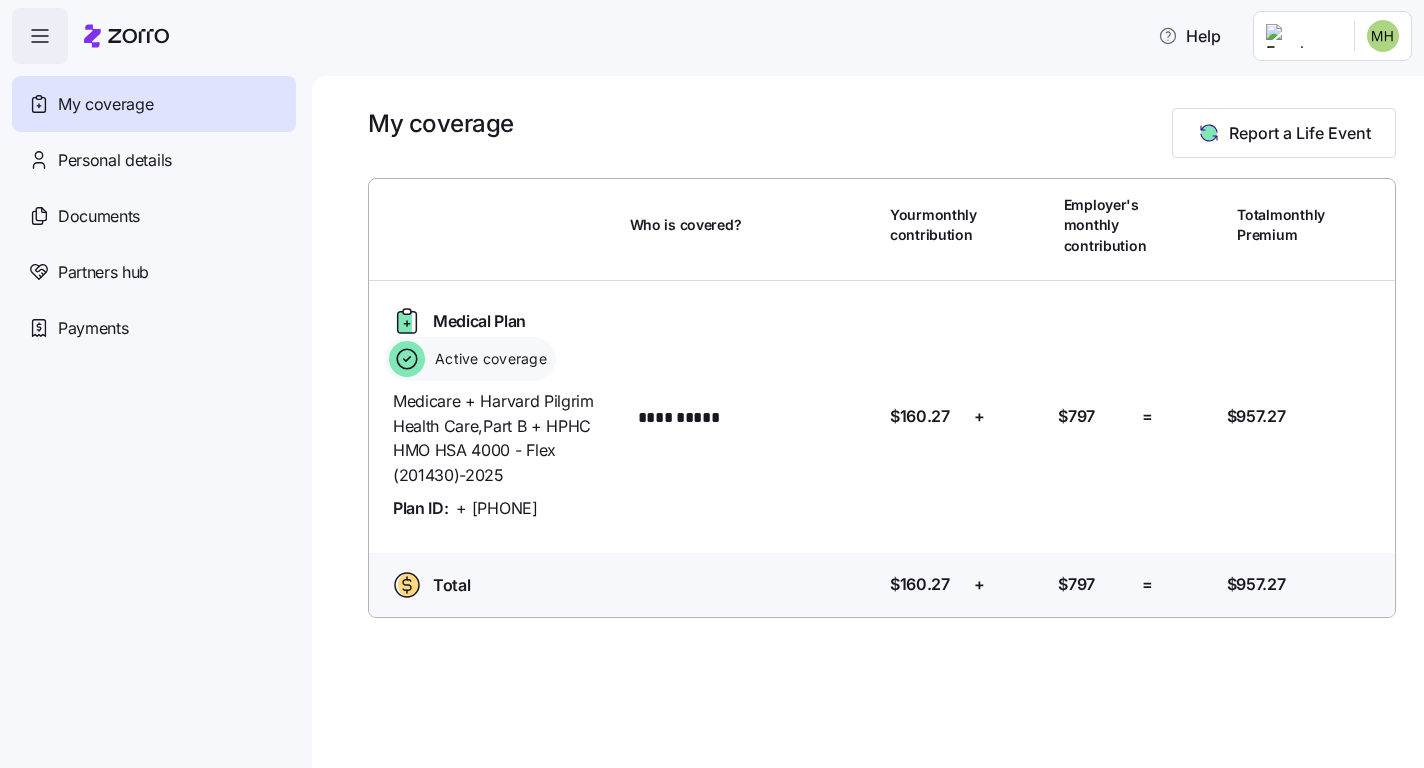 click on "[NUMBER]" at bounding box center [496, 508] 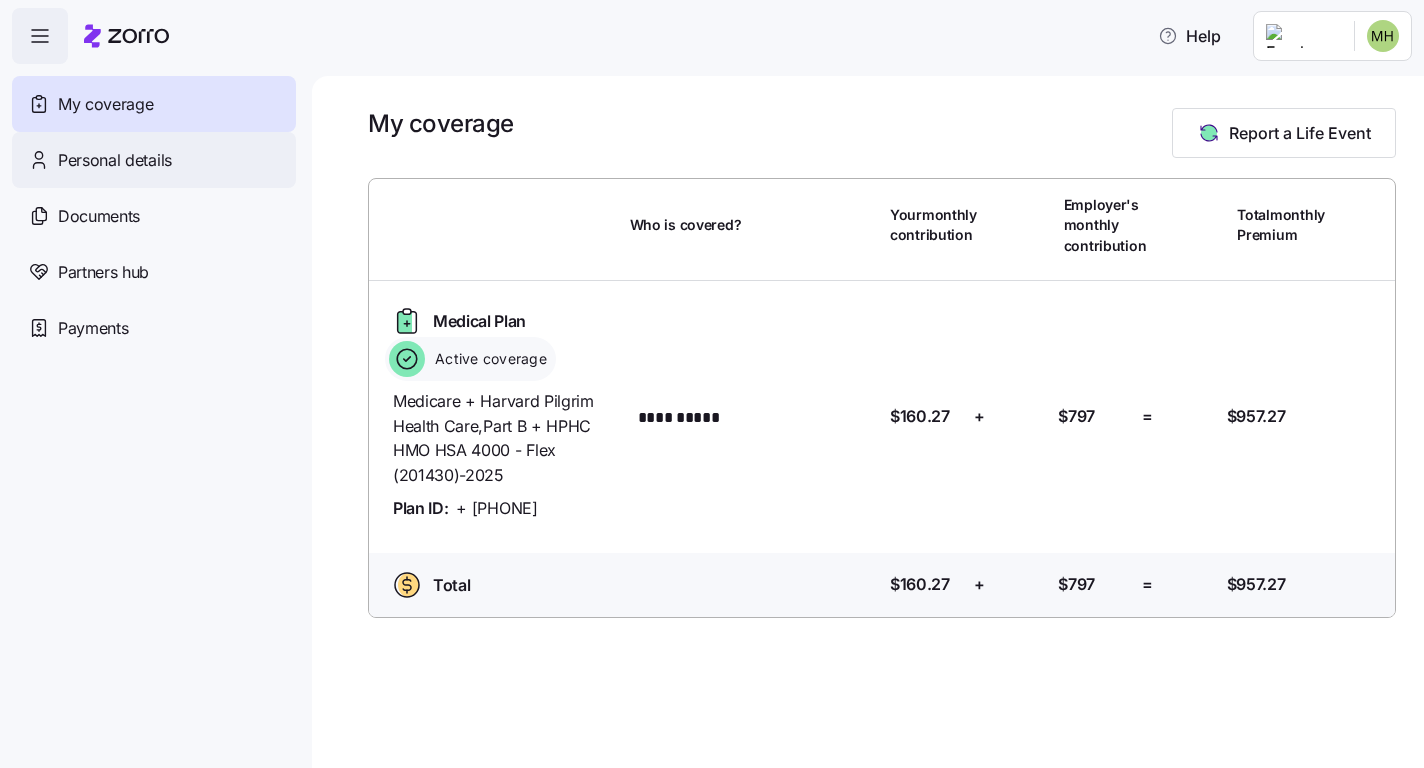 click on "Personal details" at bounding box center [115, 160] 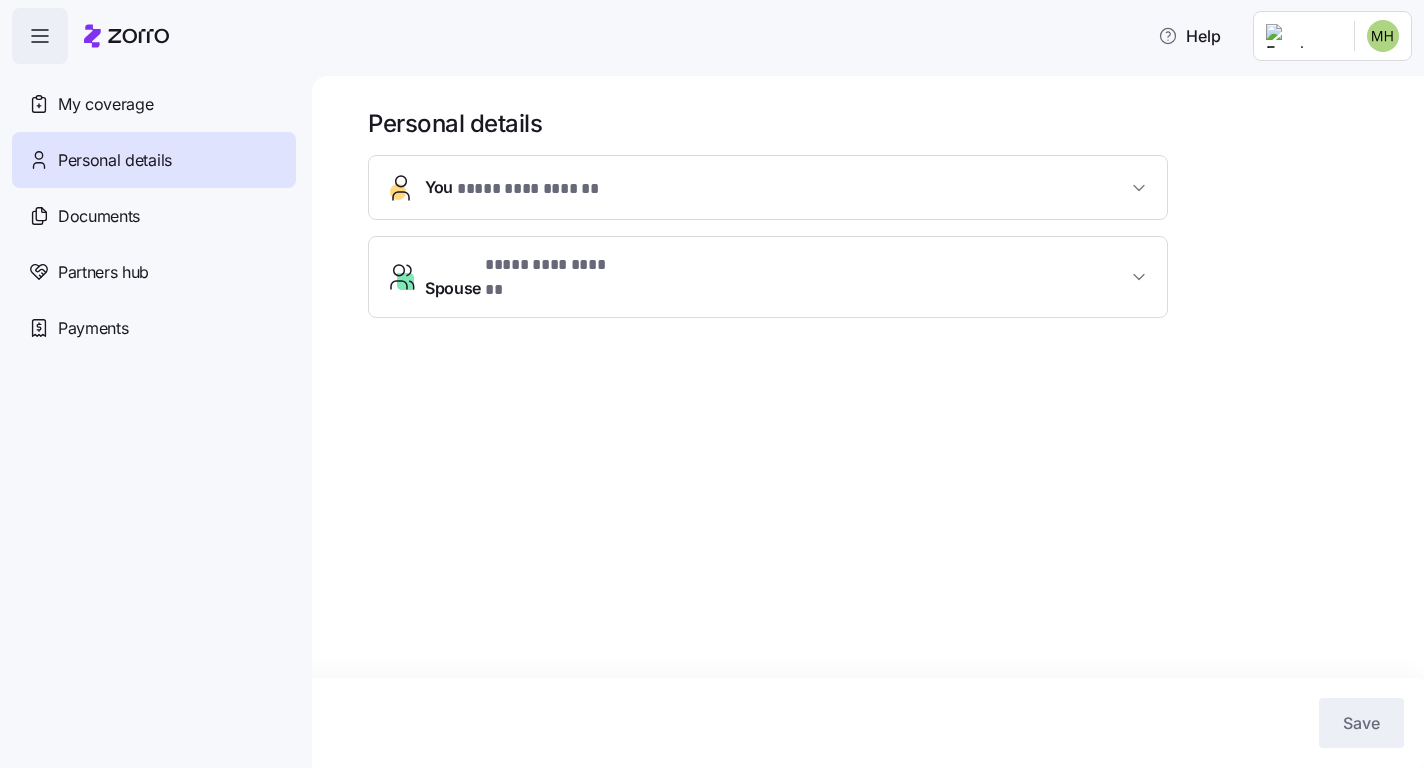 click on "**********" at bounding box center (542, 189) 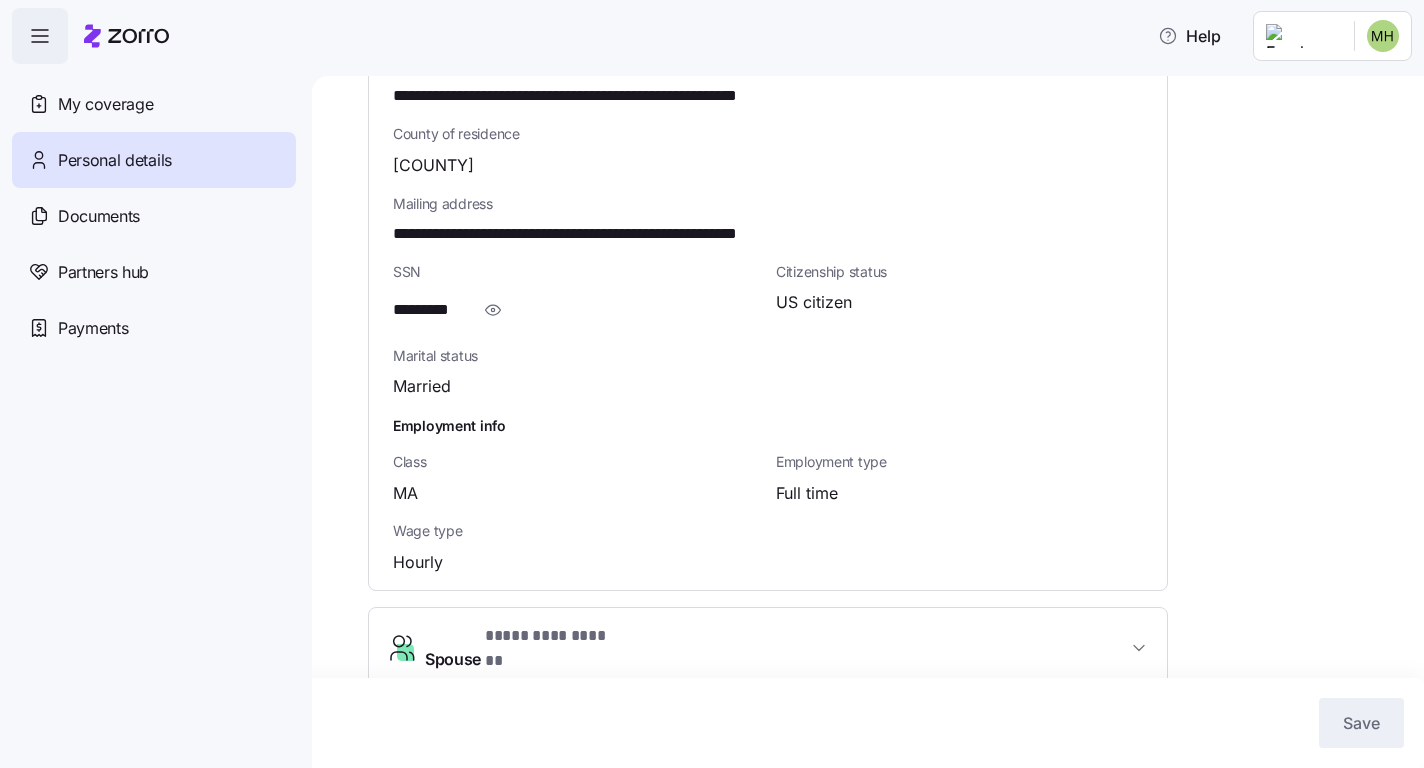 scroll, scrollTop: 645, scrollLeft: 0, axis: vertical 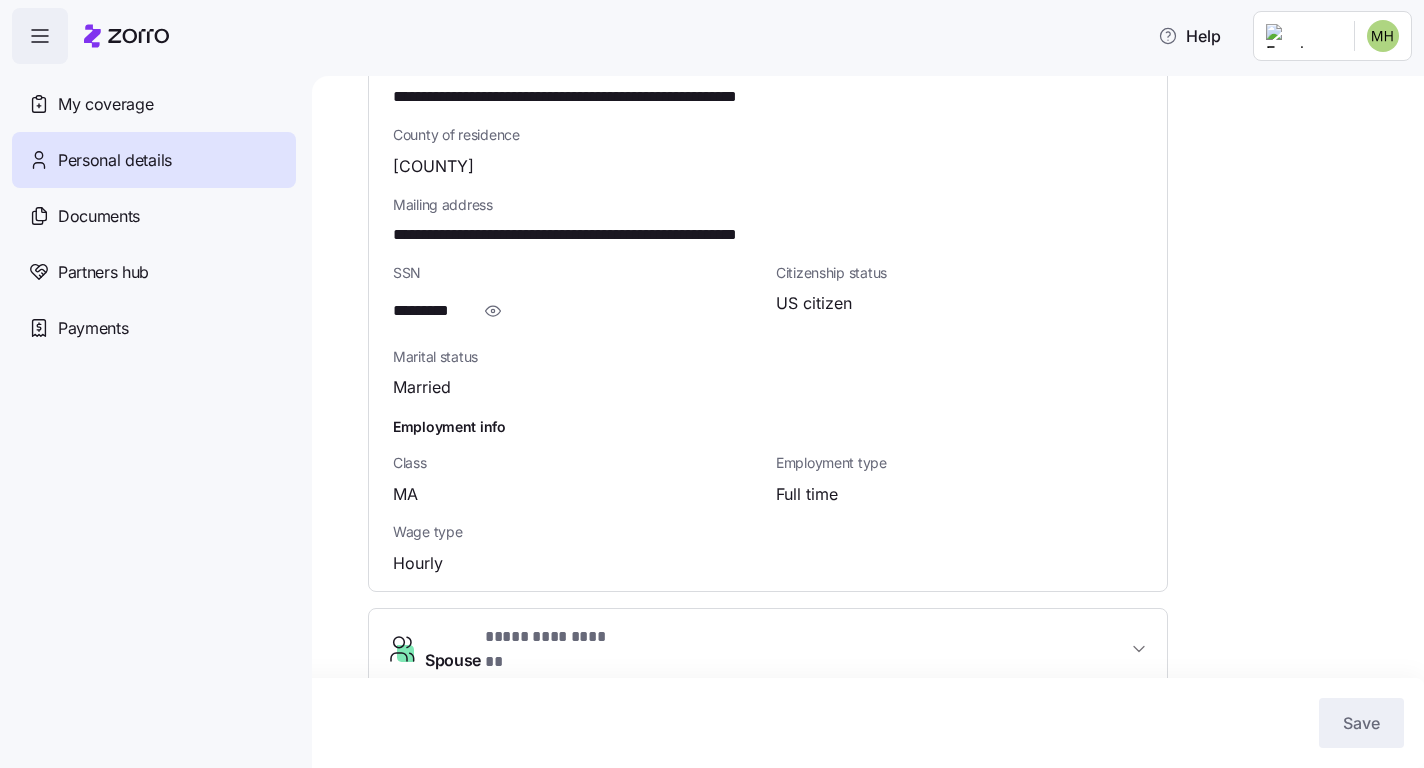 click on "**********" at bounding box center (521, 649) 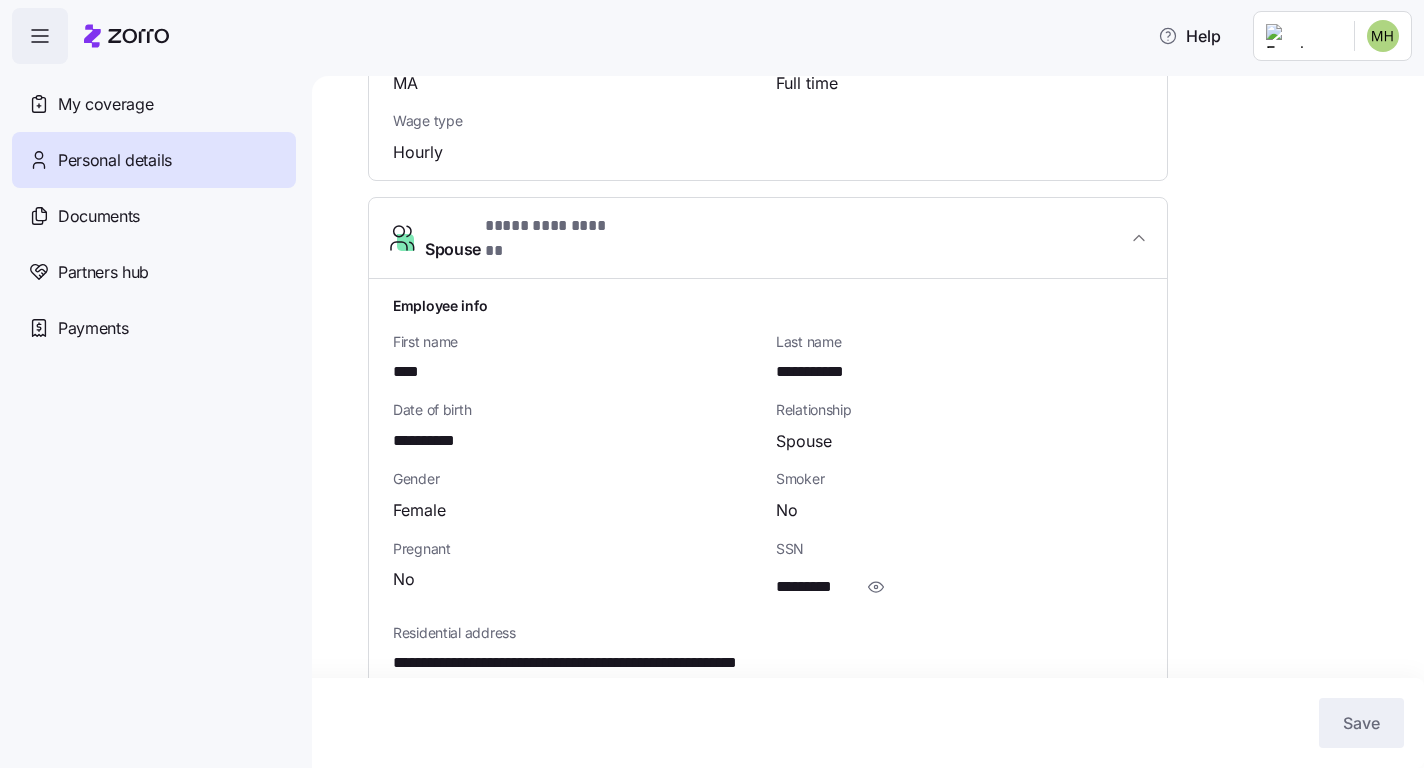 scroll, scrollTop: 1055, scrollLeft: 0, axis: vertical 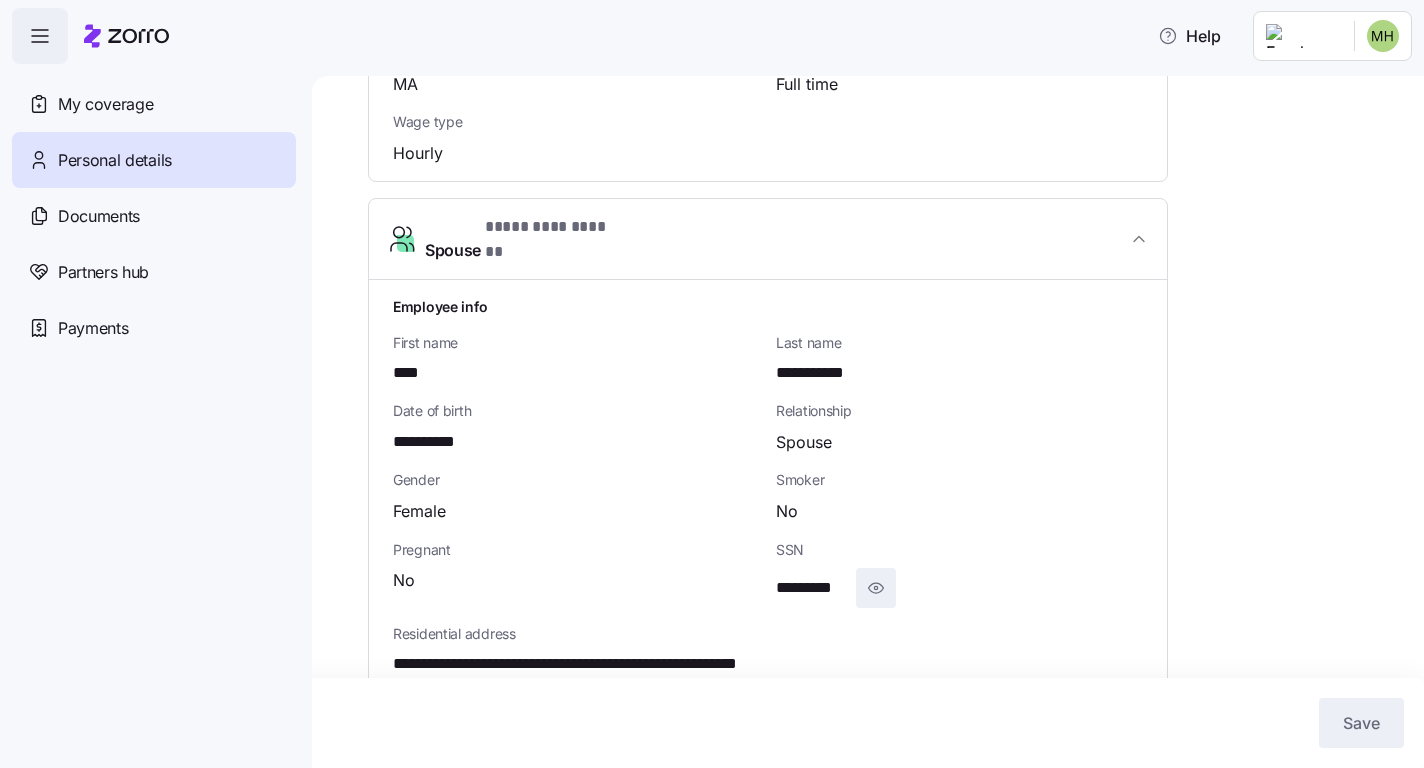 click 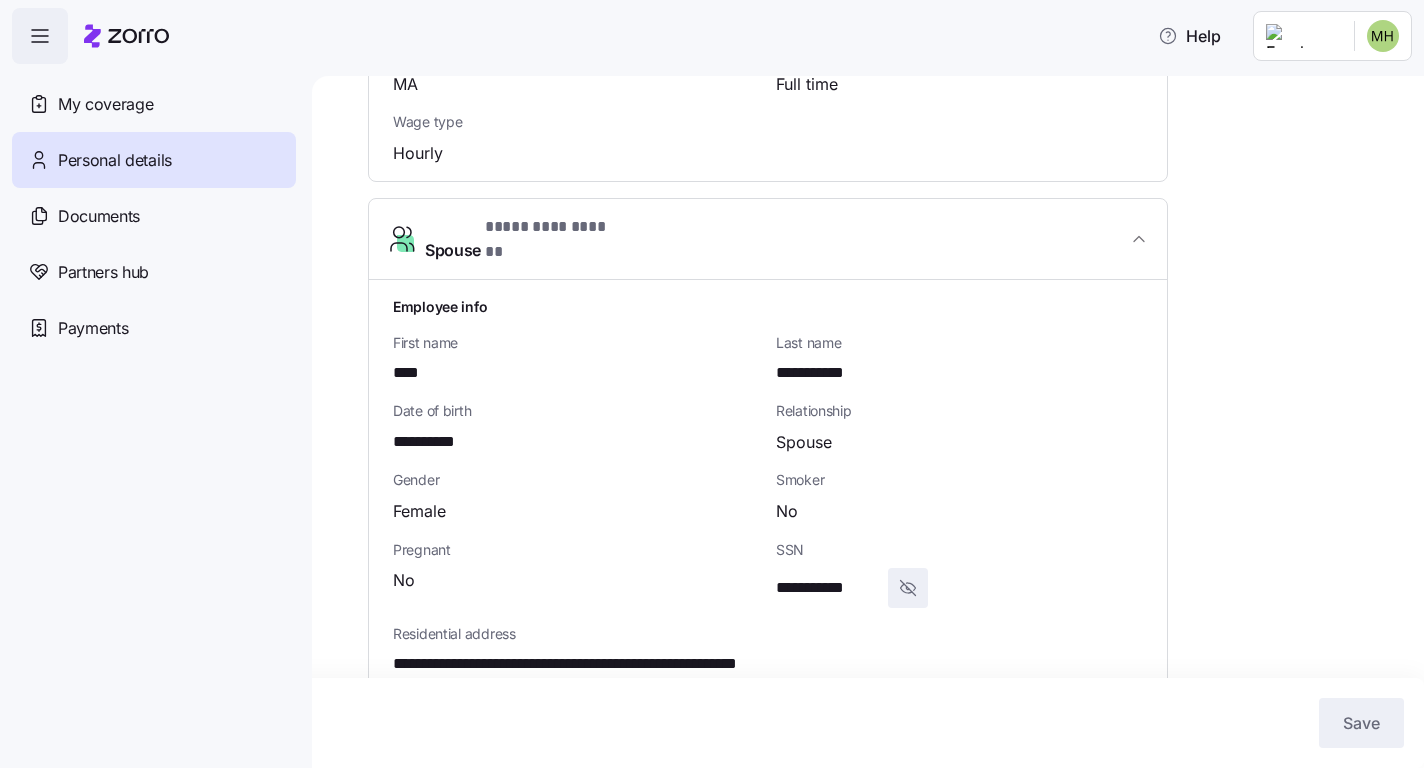 click 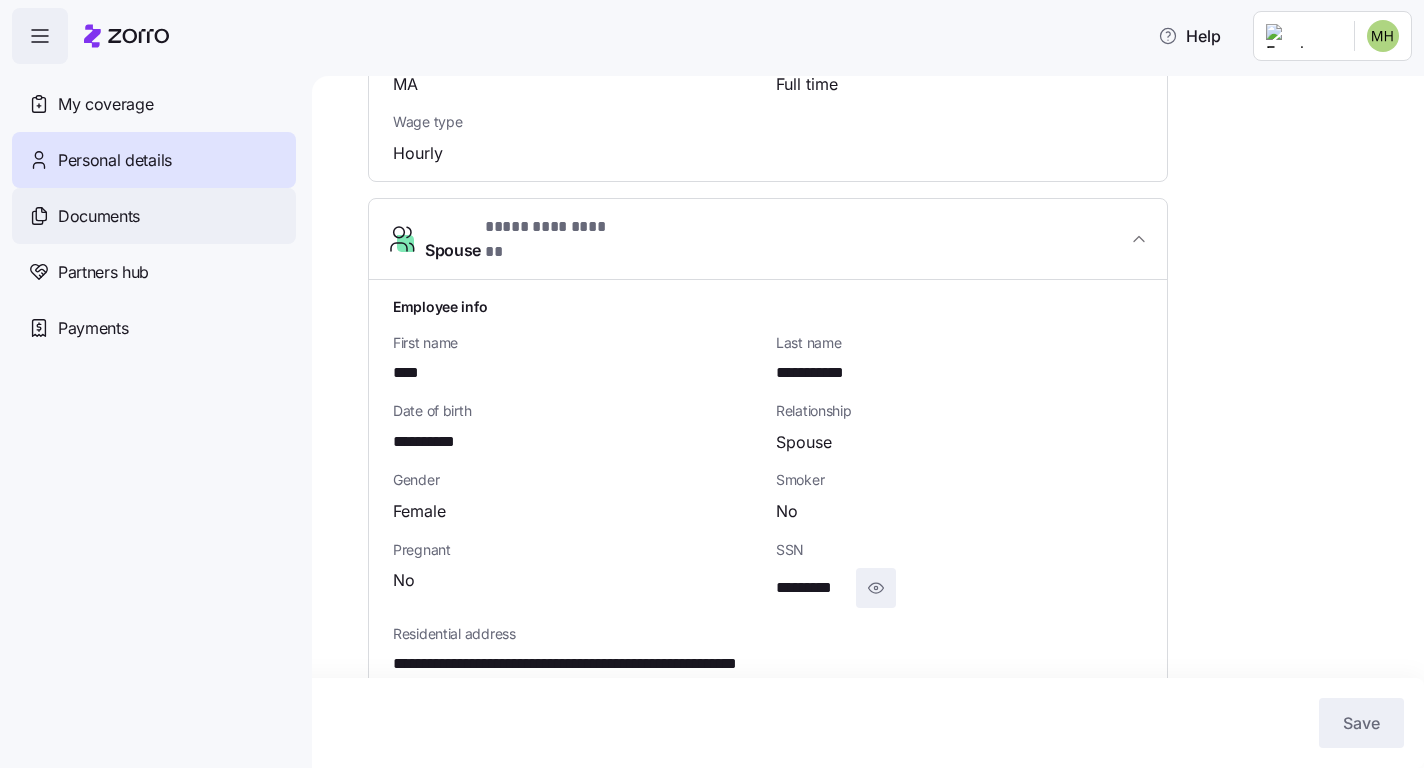 click on "Documents" at bounding box center [99, 216] 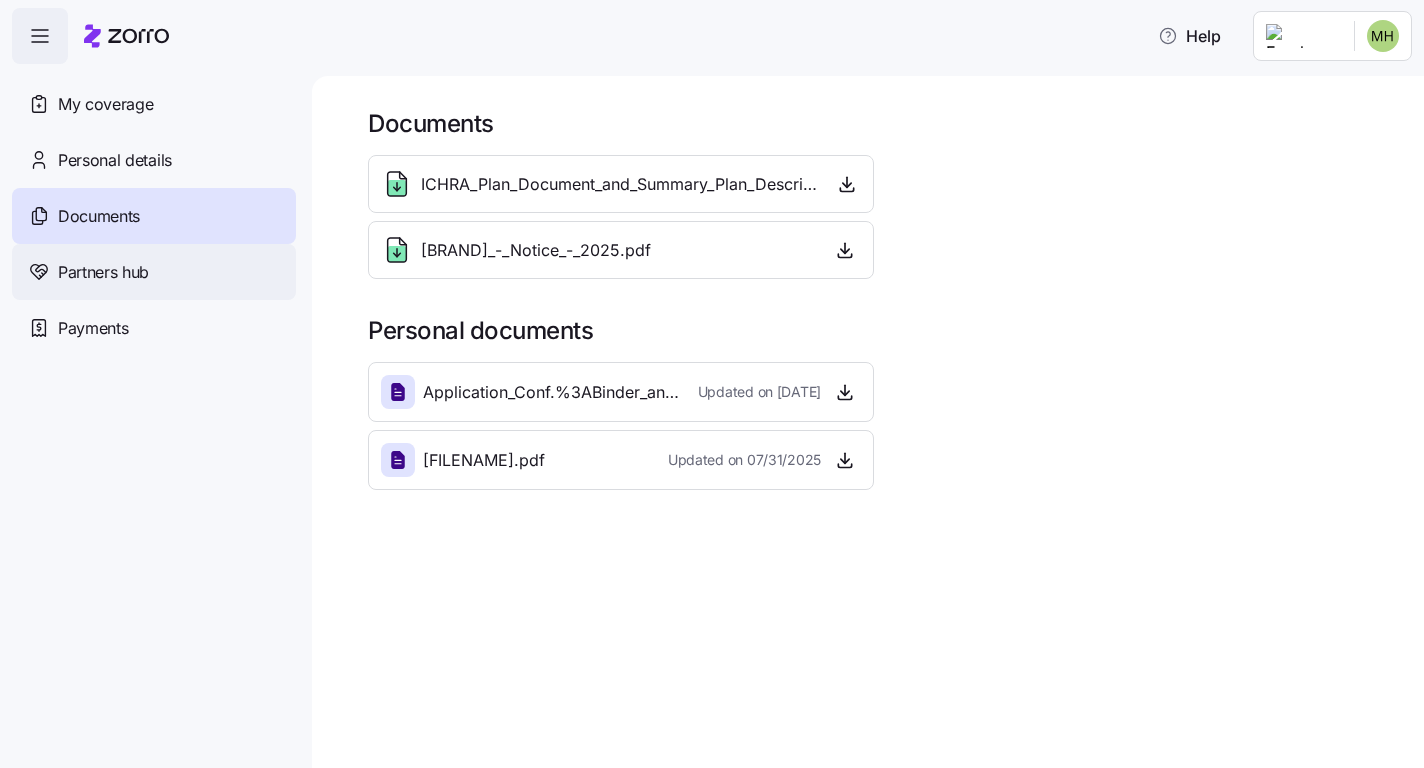 click on "Partners hub" at bounding box center [154, 272] 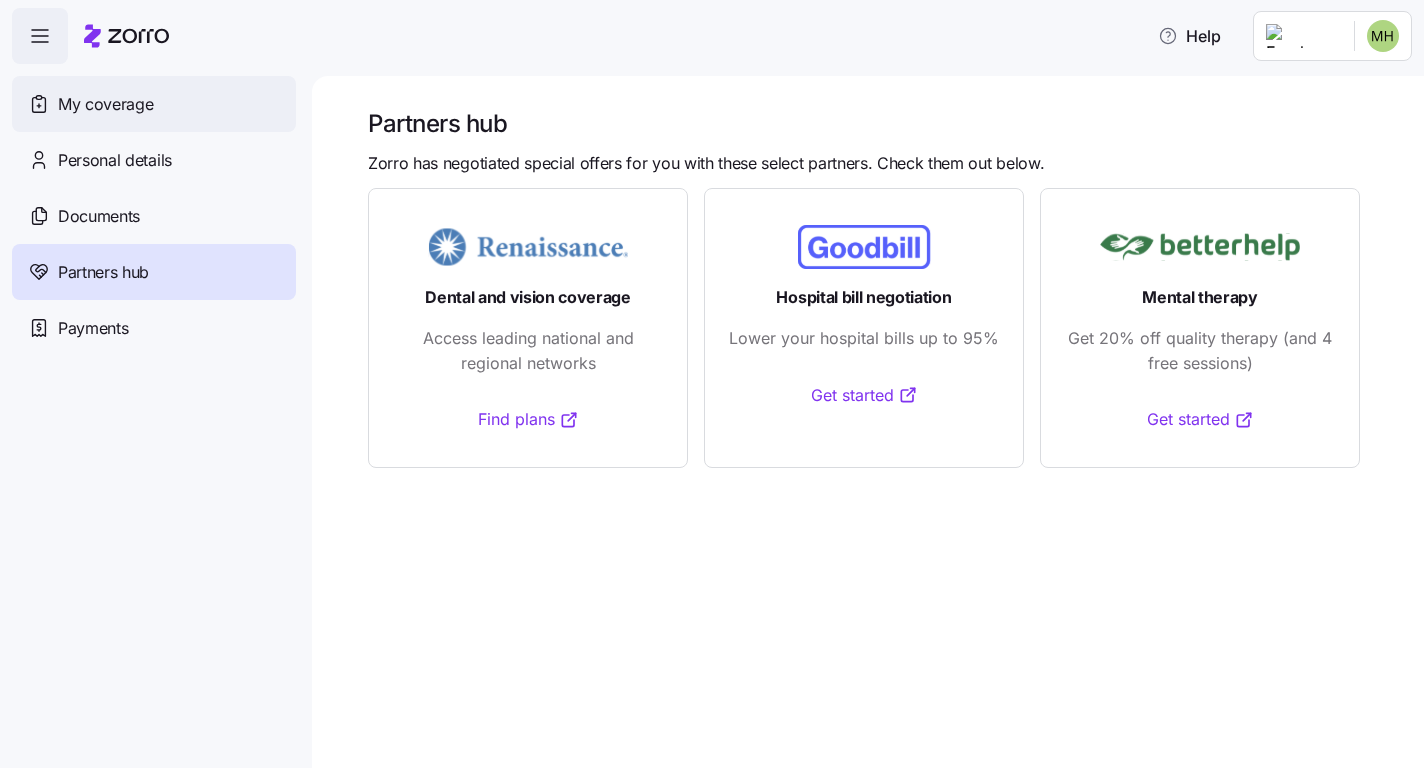 click on "My coverage" at bounding box center [105, 104] 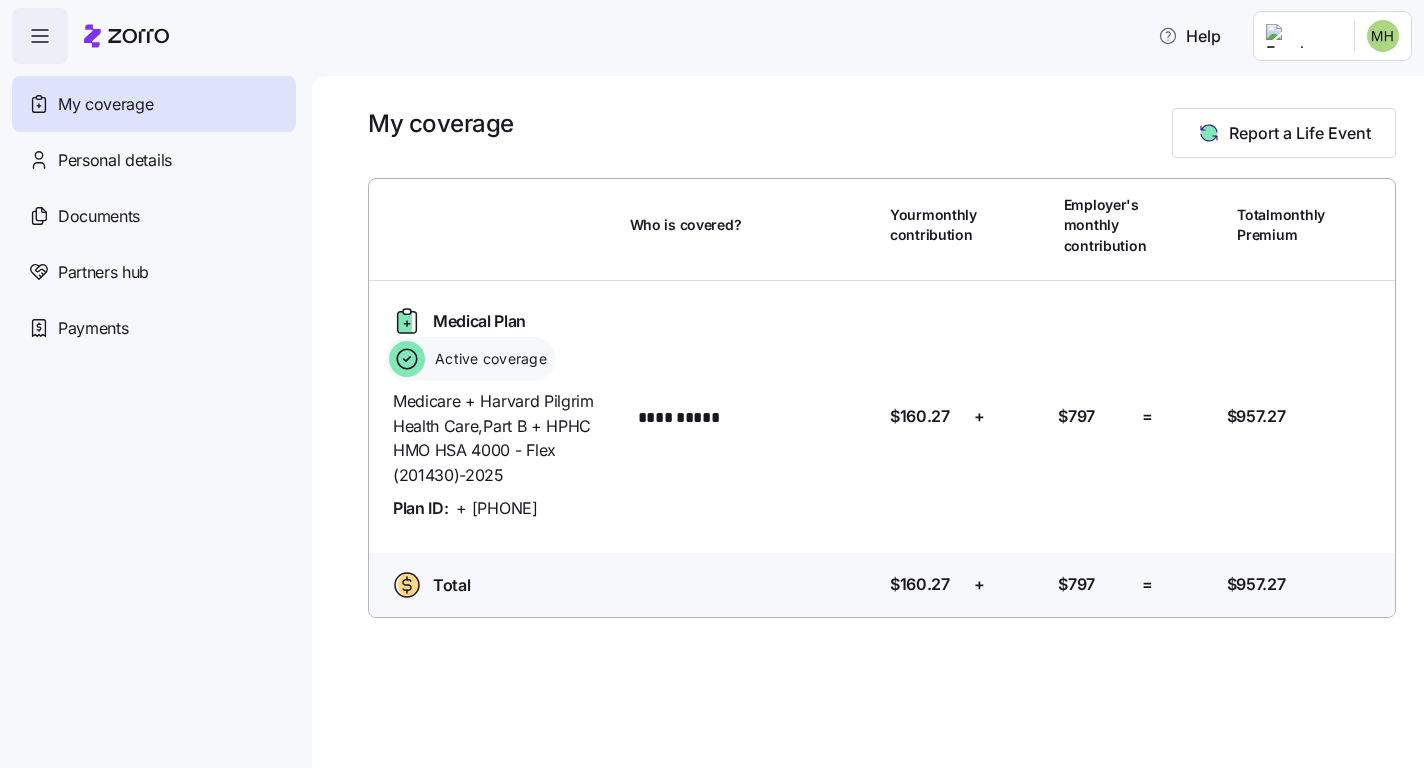 scroll, scrollTop: 0, scrollLeft: 0, axis: both 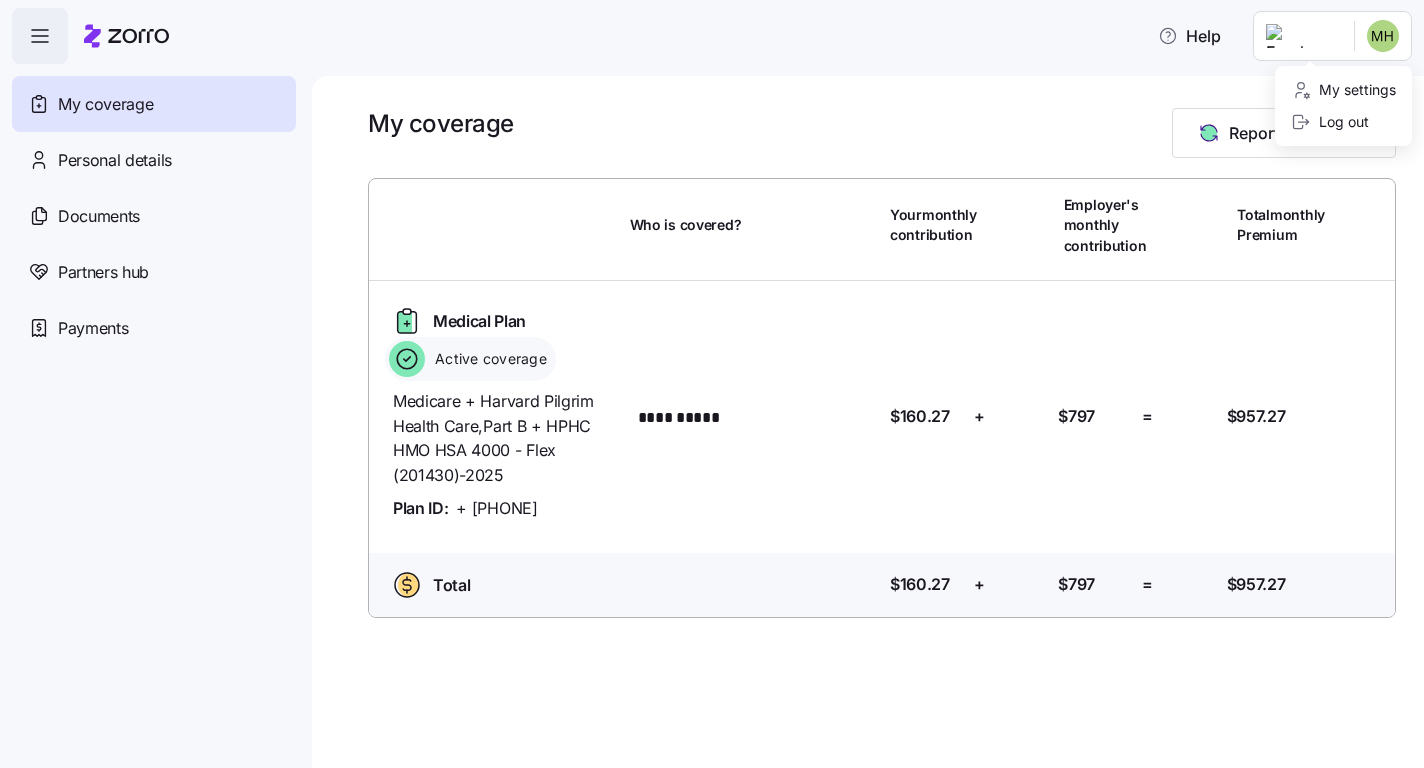 click on "**********" at bounding box center [712, 378] 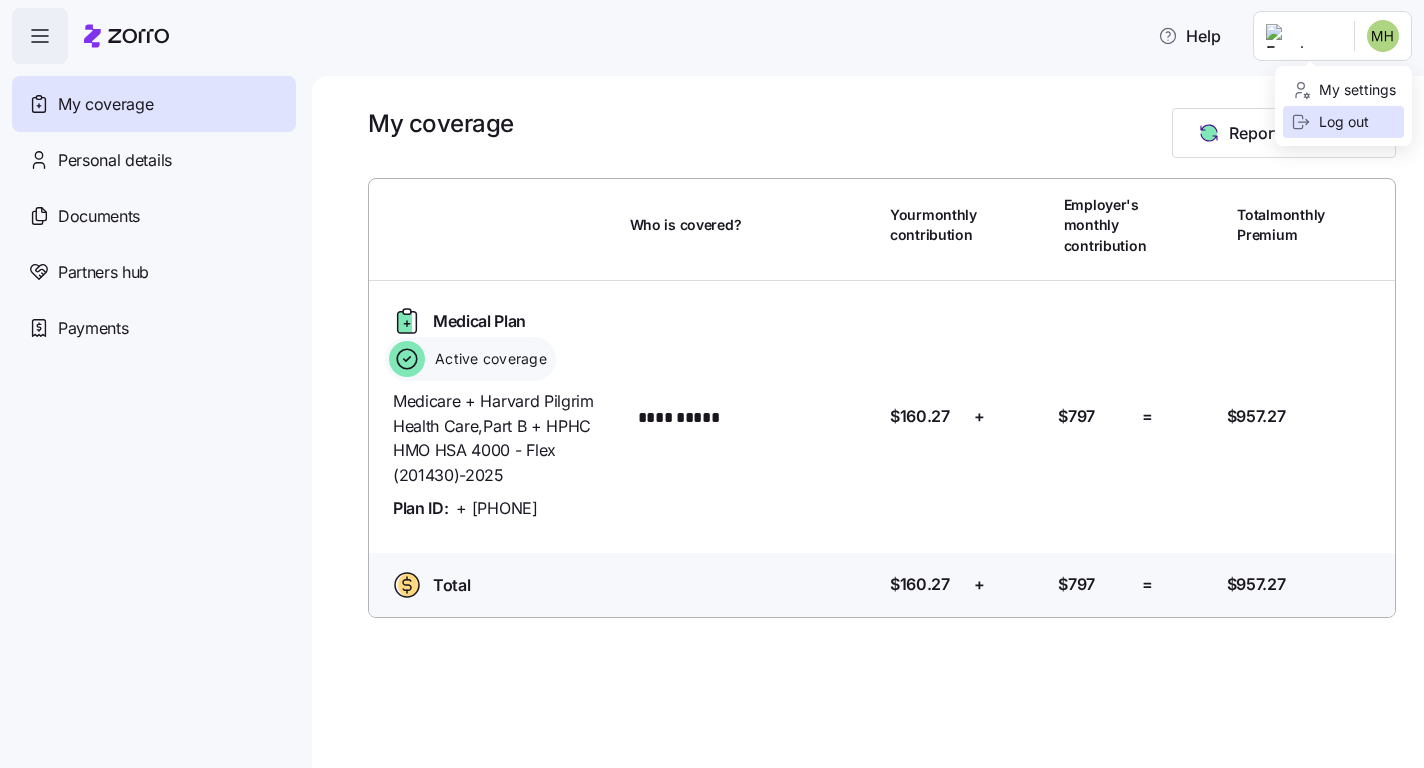 click on "Log out" at bounding box center [1330, 122] 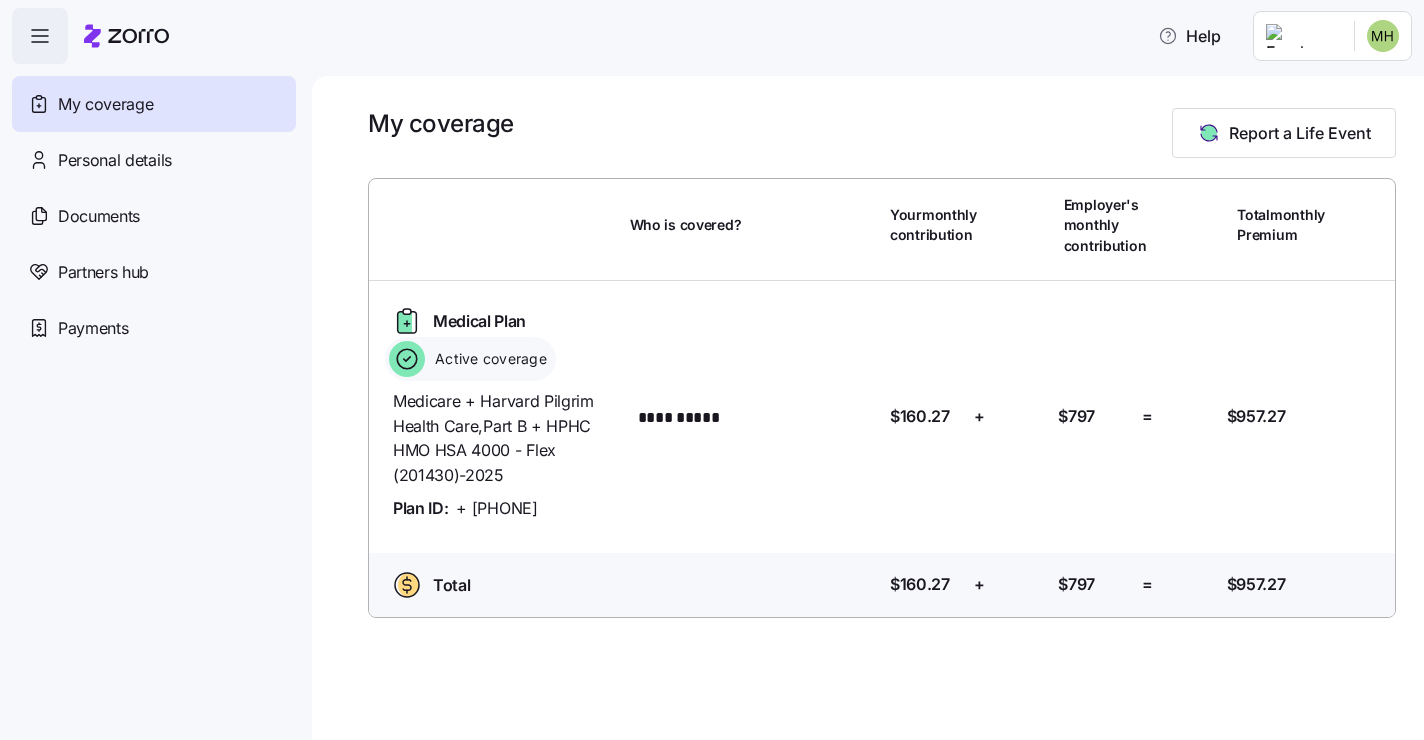 scroll, scrollTop: 0, scrollLeft: 0, axis: both 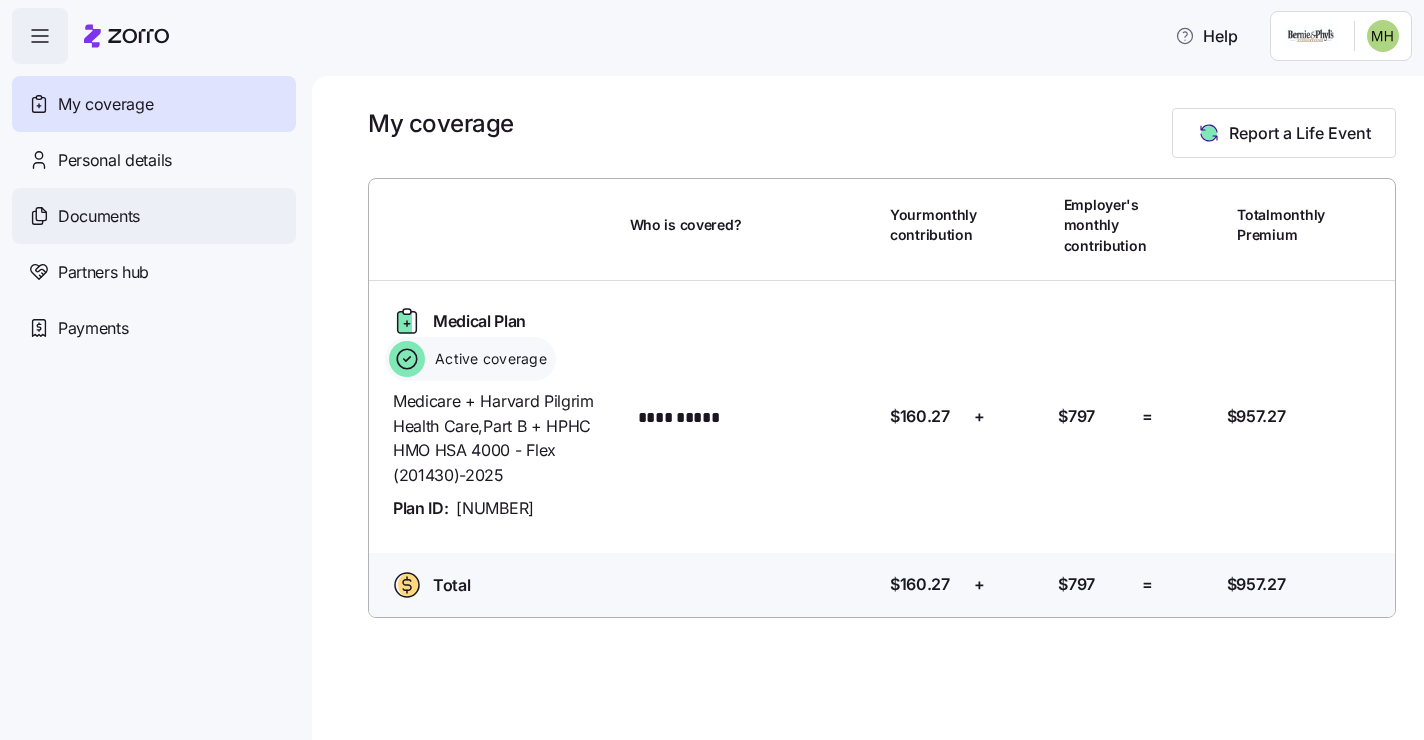click on "Documents" at bounding box center [99, 216] 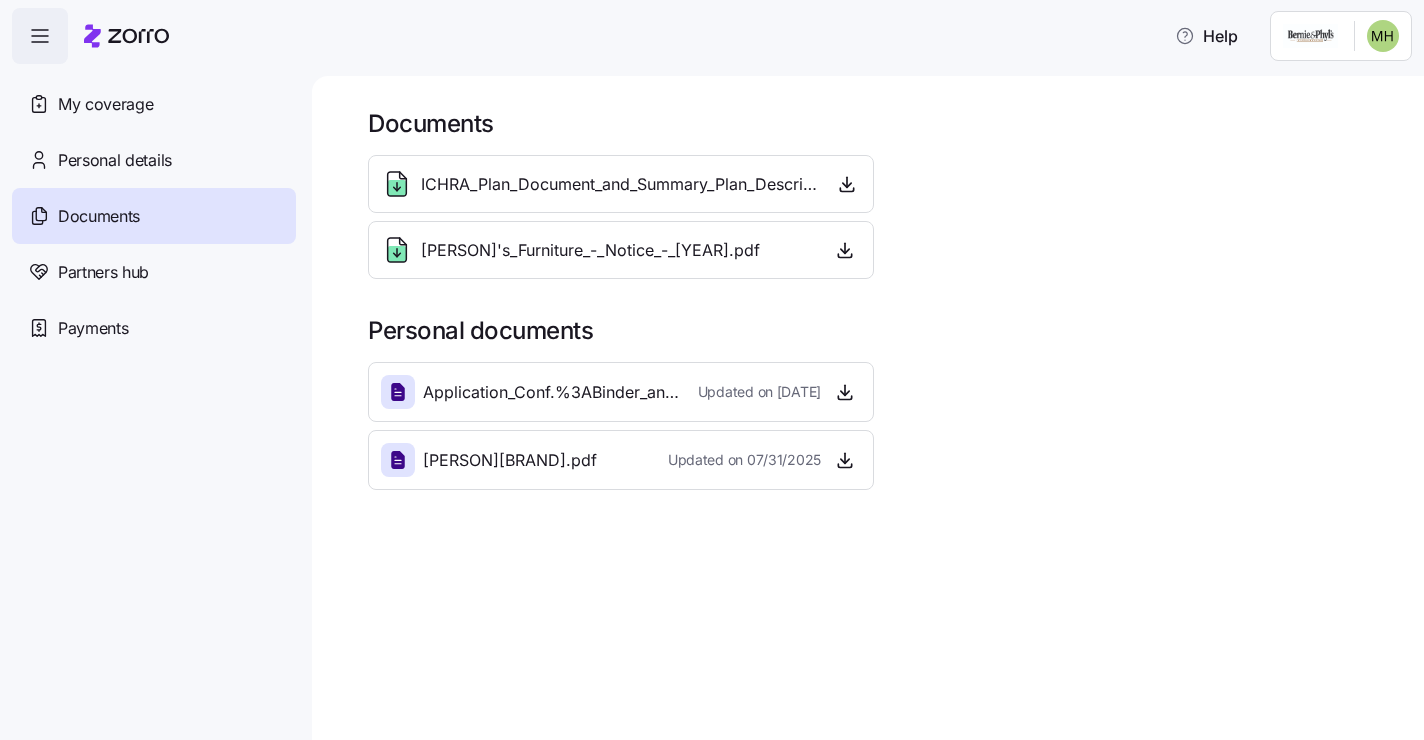 click on "ICHRA_Plan_Document_and_Summary_Plan_Description_-_2025.pdf" at bounding box center (619, 184) 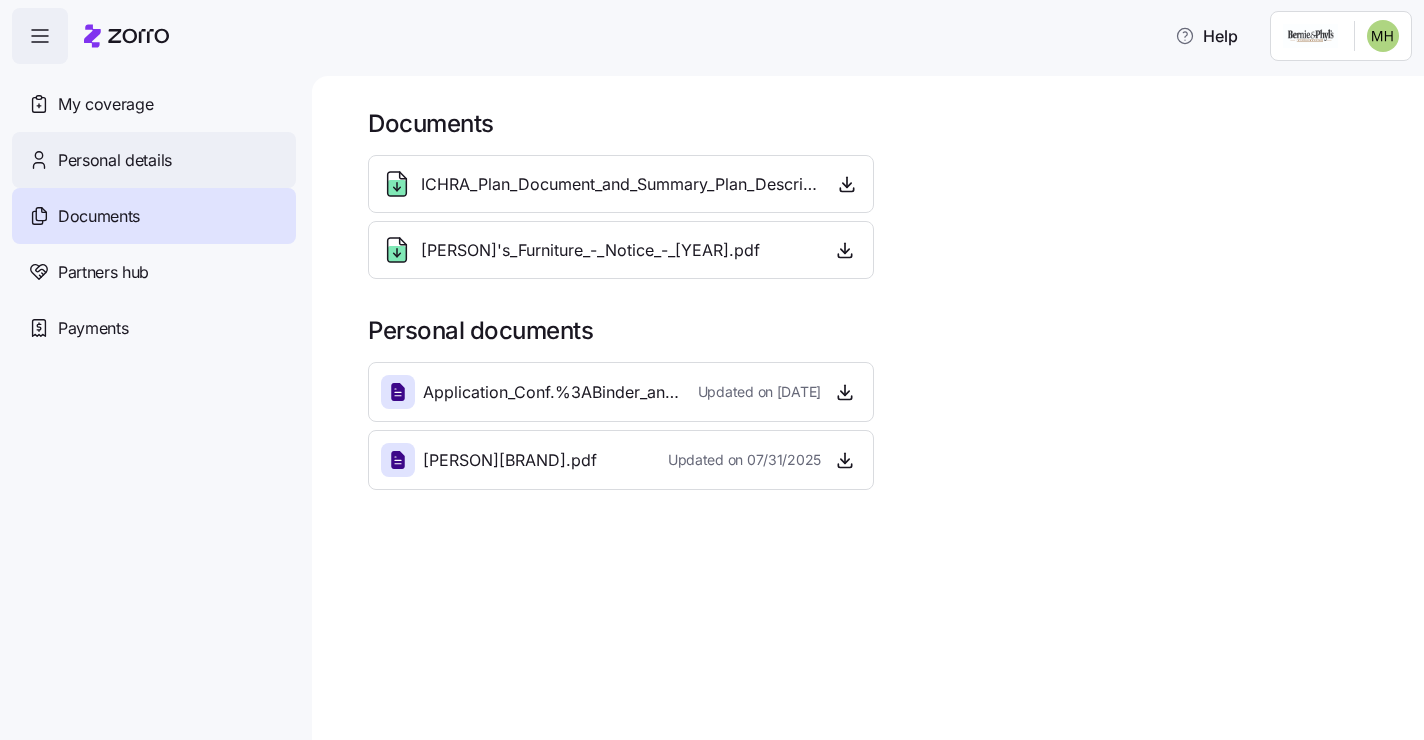 click on "Personal details" at bounding box center (115, 160) 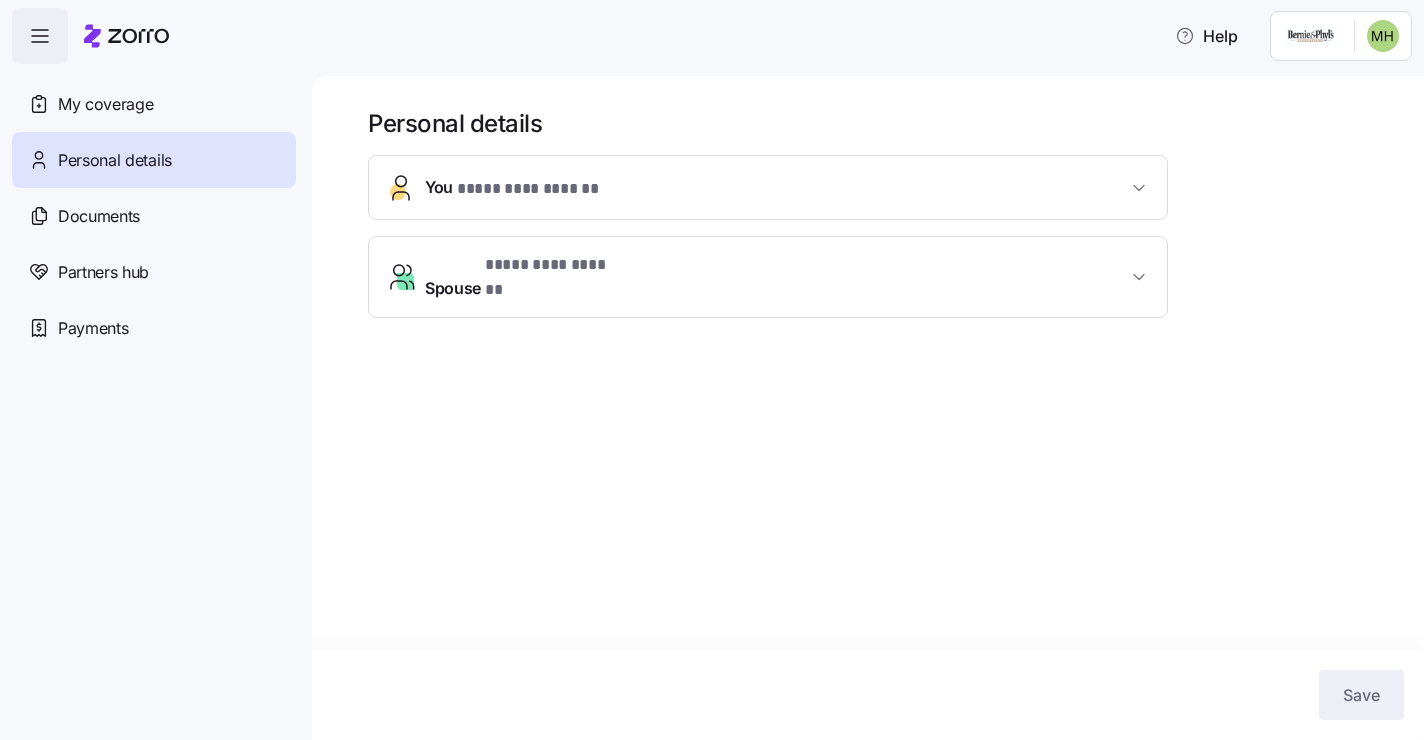 click on "**********" at bounding box center (768, 277) 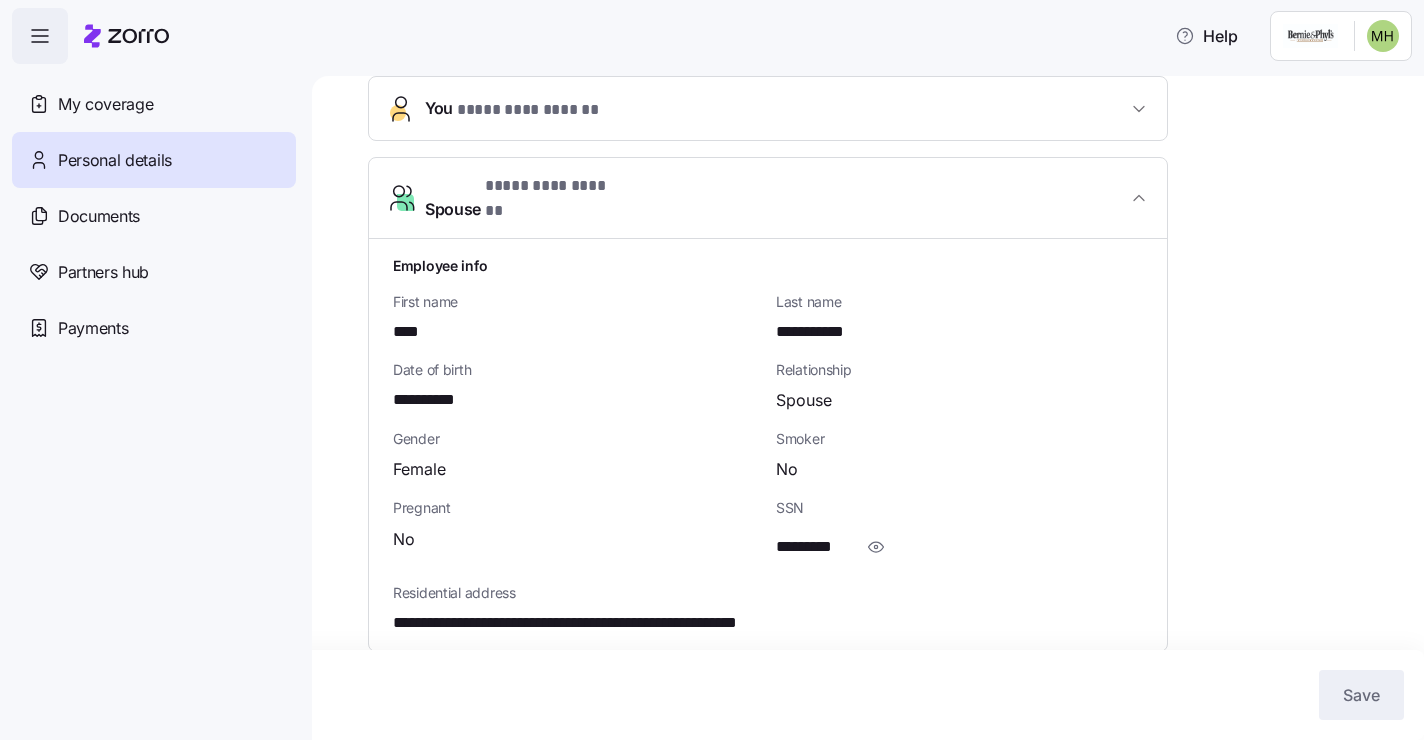scroll, scrollTop: 76, scrollLeft: 0, axis: vertical 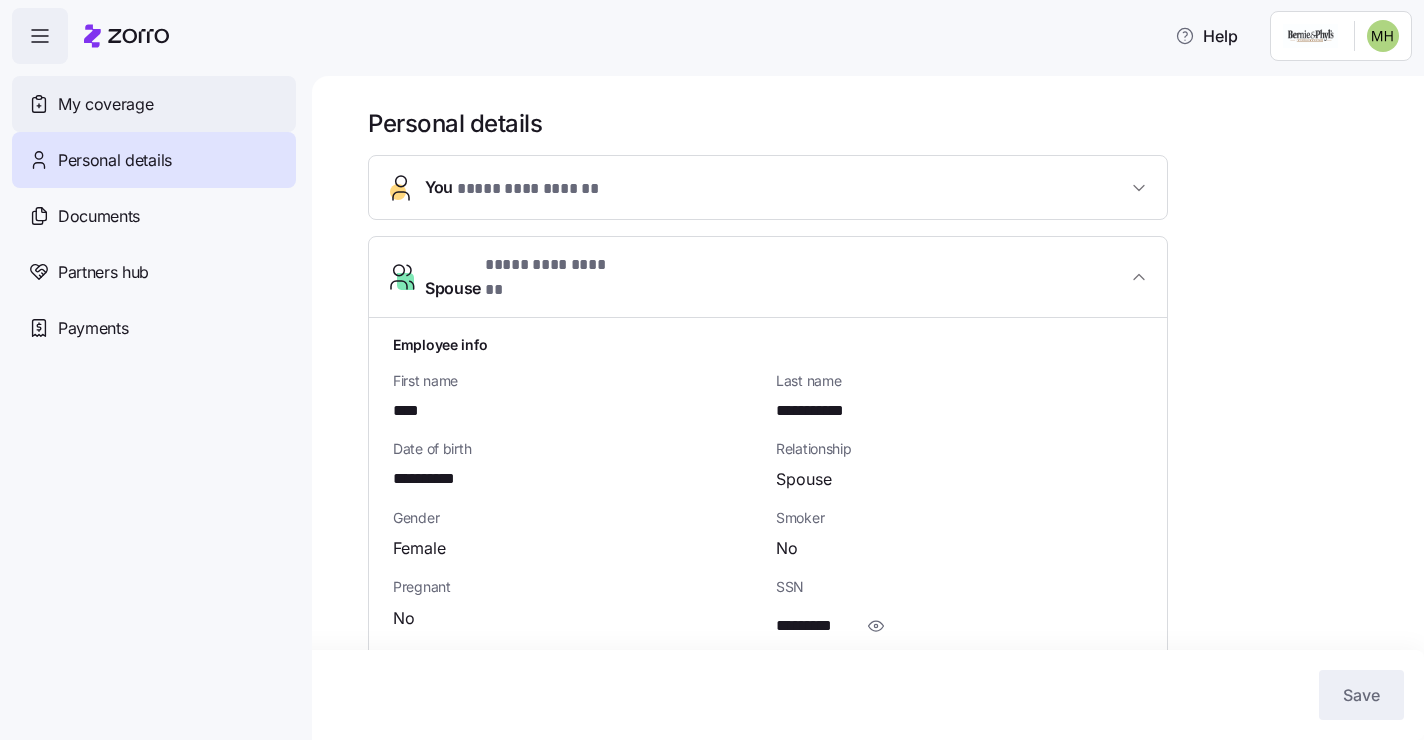 click on "My coverage" at bounding box center (105, 104) 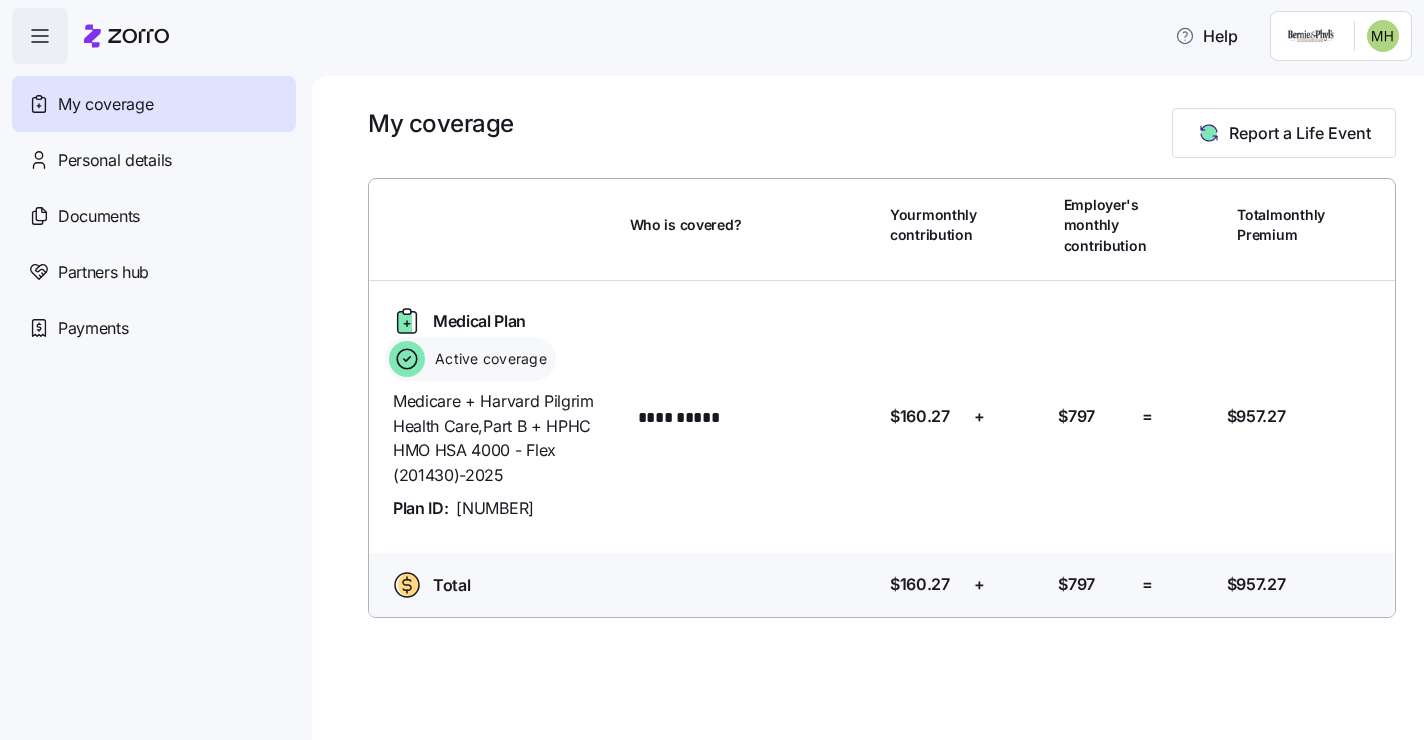 click 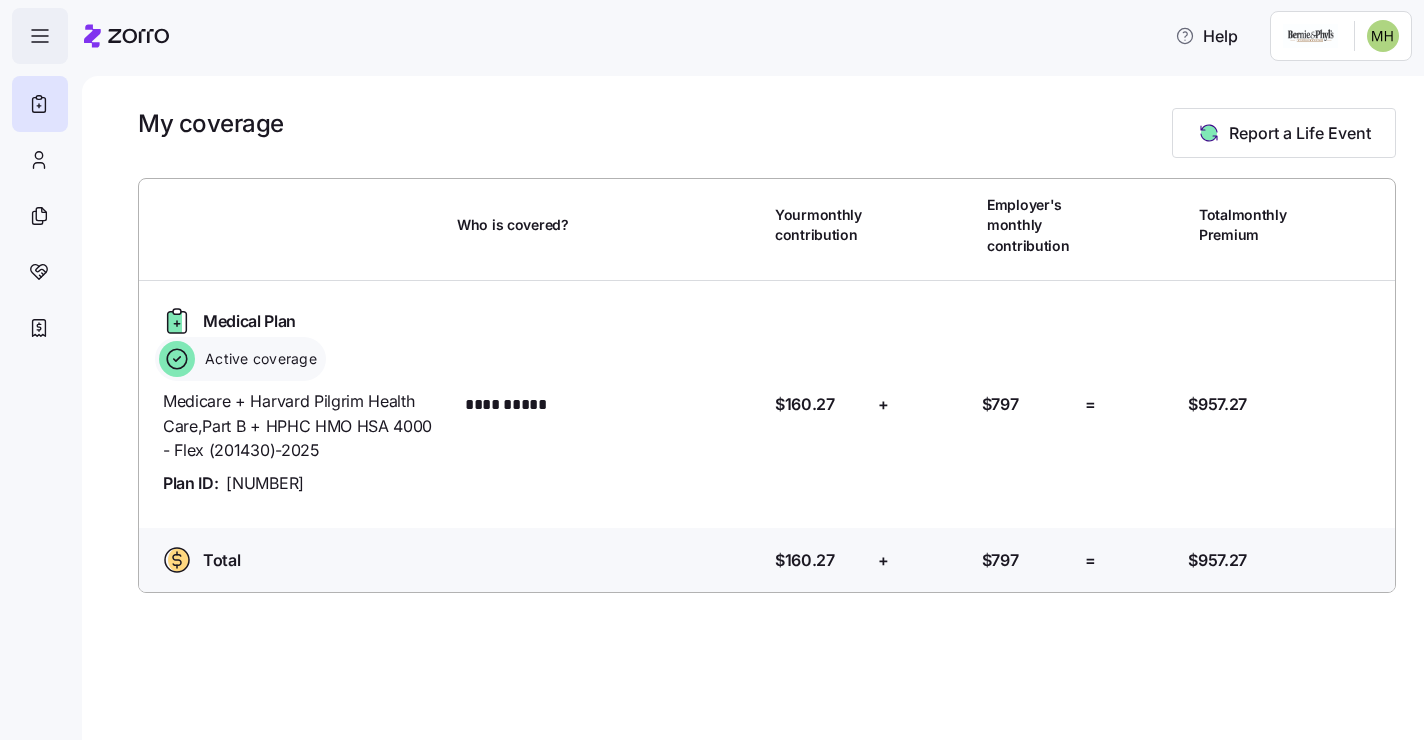 click 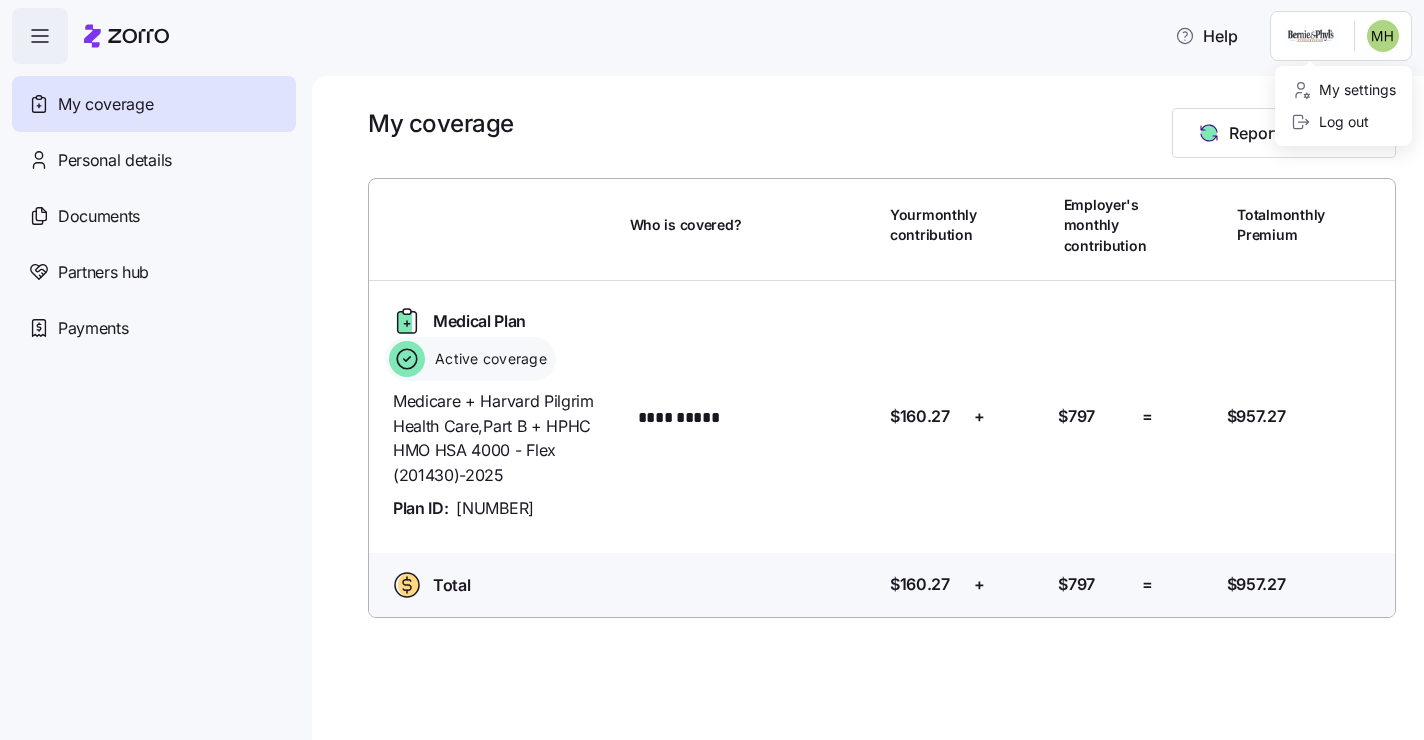 click on "**********" at bounding box center [712, 364] 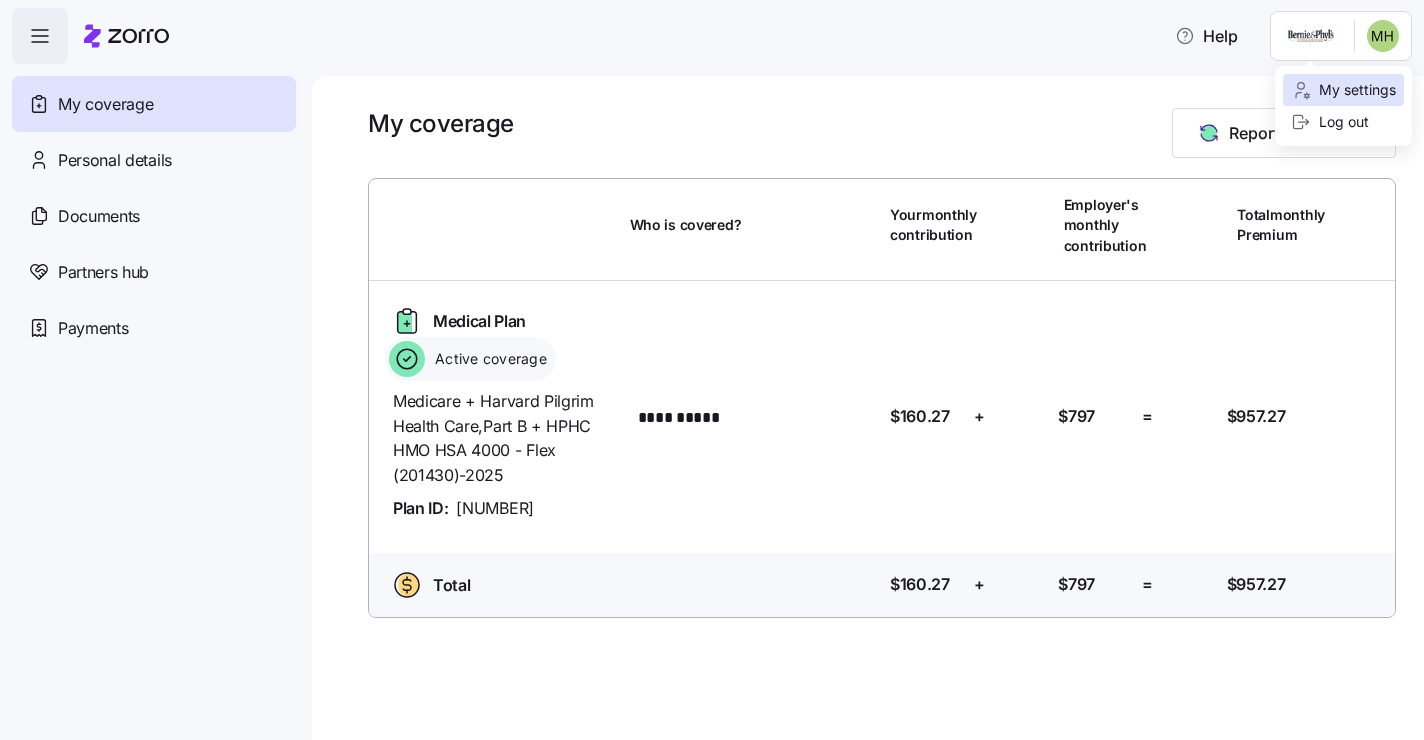click on "My settings" at bounding box center (1343, 90) 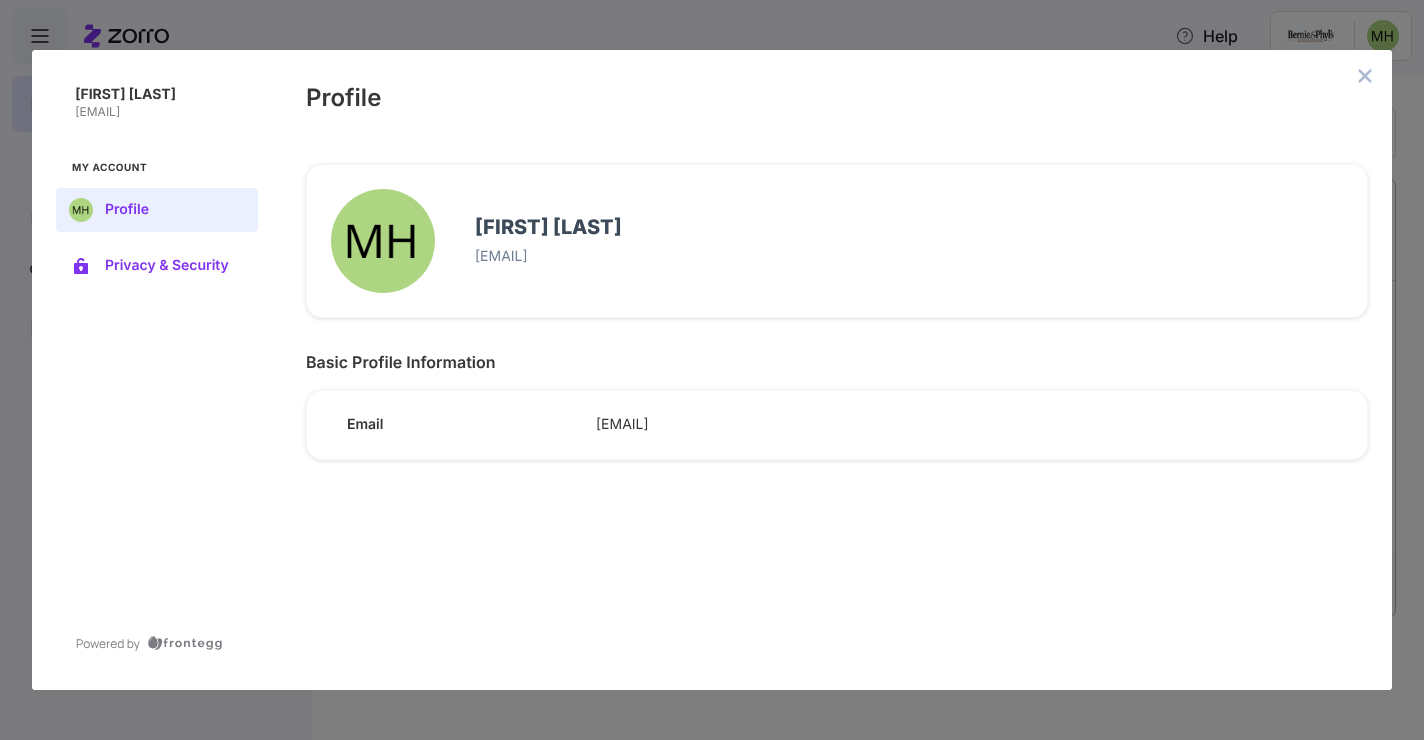 click on "Privacy & Security" at bounding box center (173, 266) 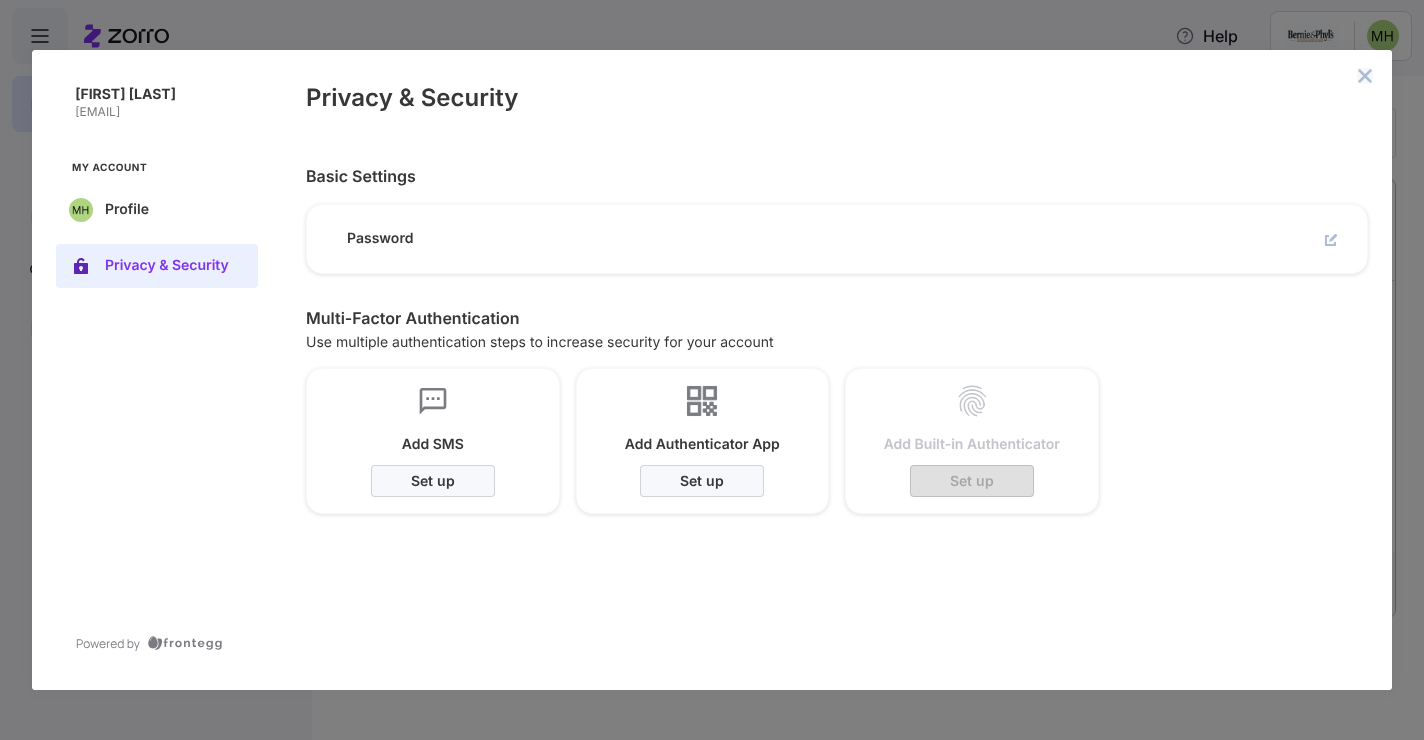 click 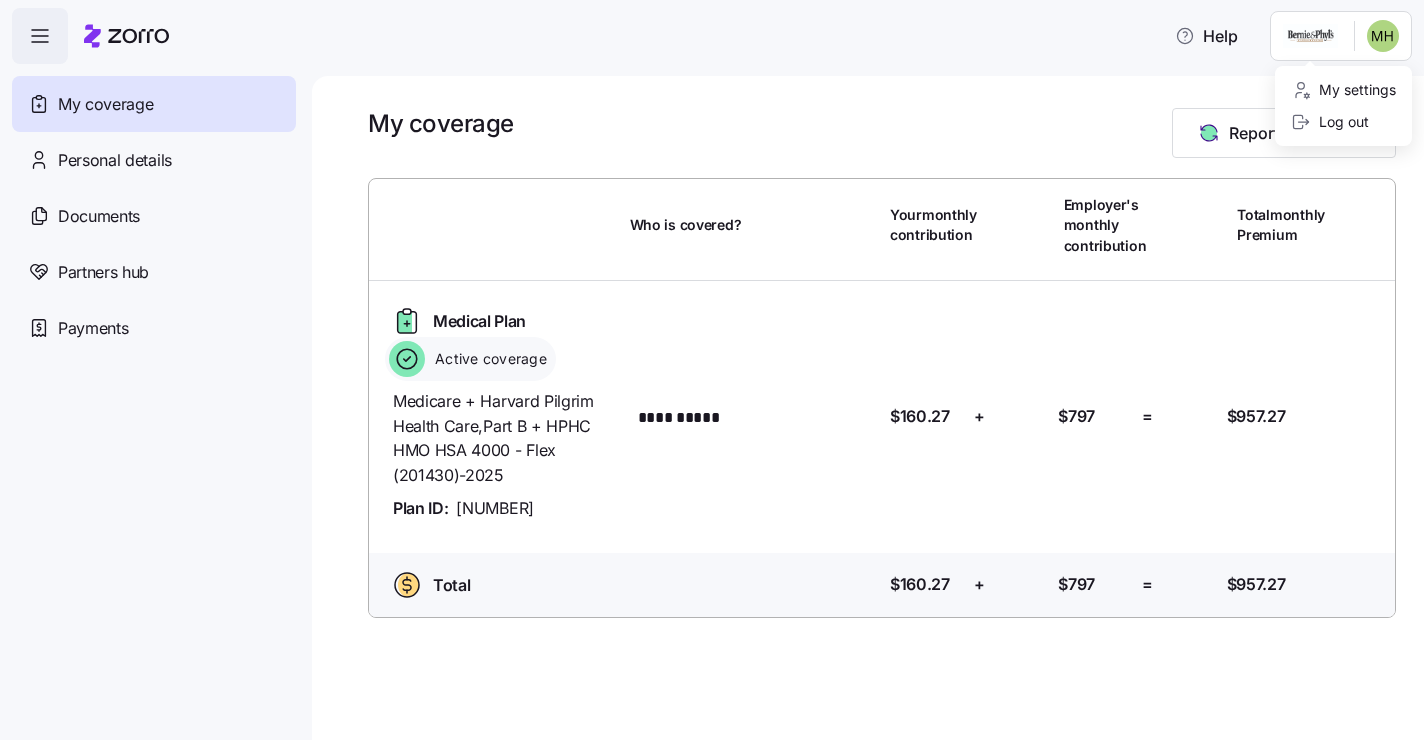 click on "**********" at bounding box center [712, 364] 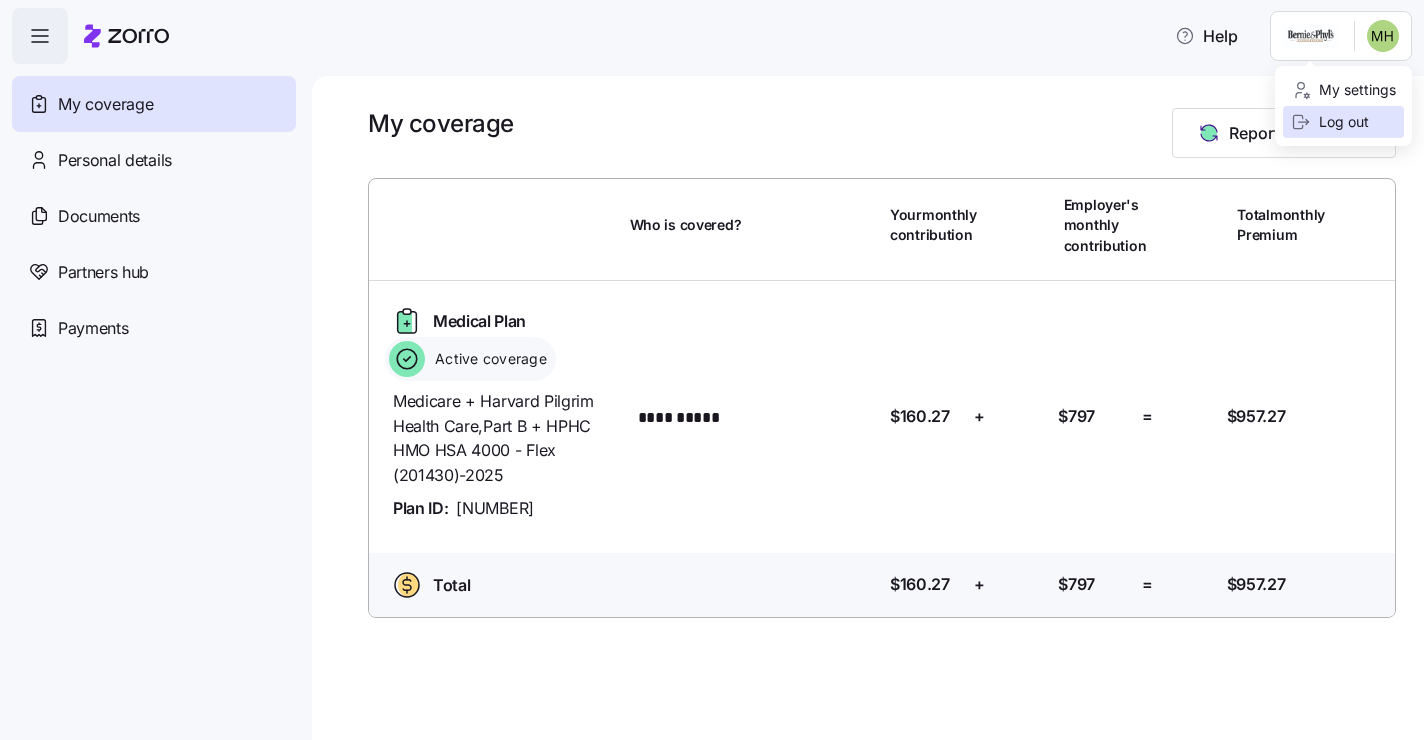 click on "Log out" at bounding box center (1330, 122) 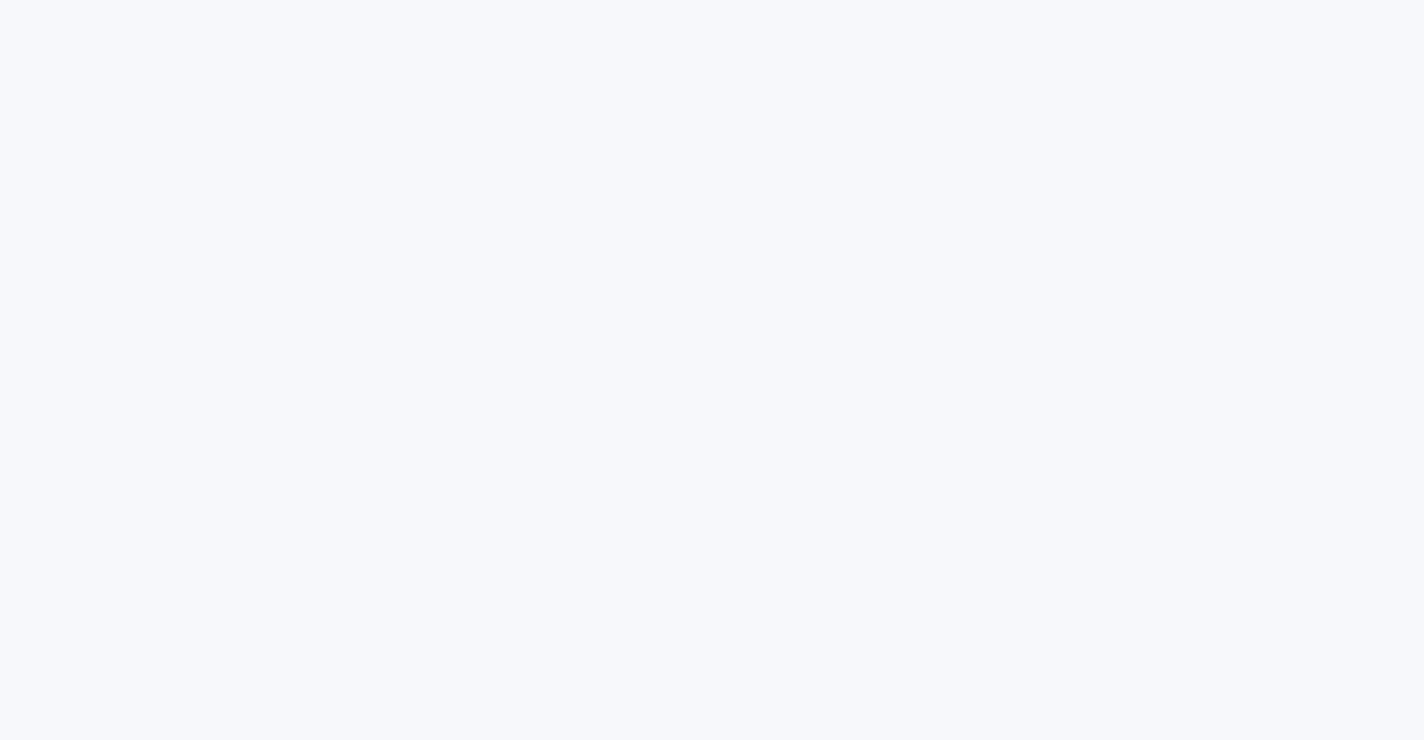 scroll, scrollTop: 0, scrollLeft: 0, axis: both 